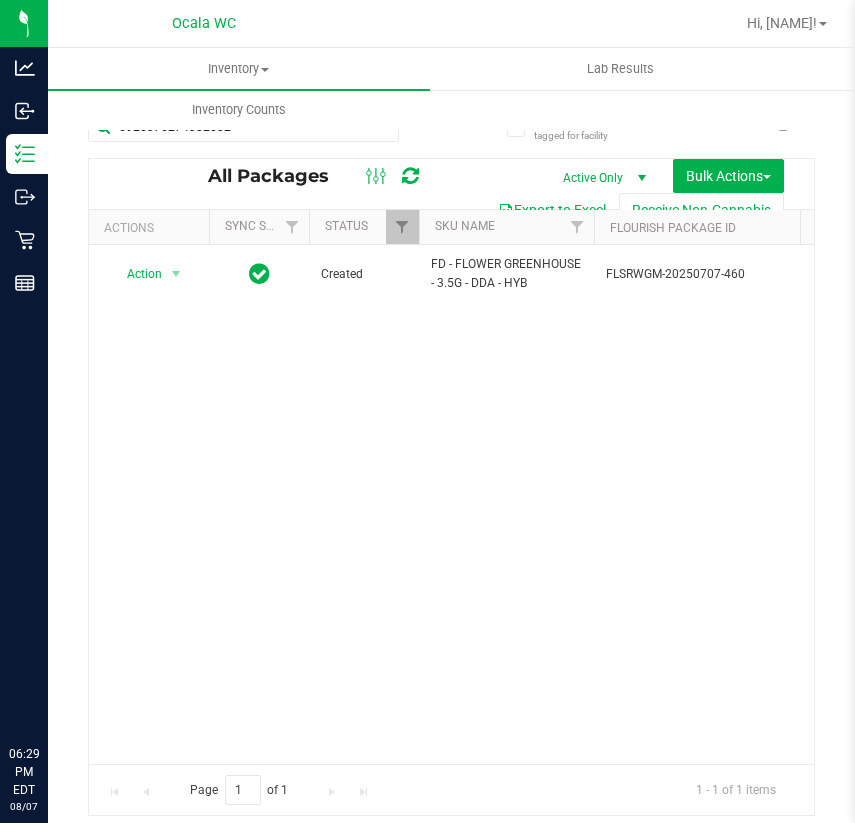 scroll, scrollTop: 0, scrollLeft: 0, axis: both 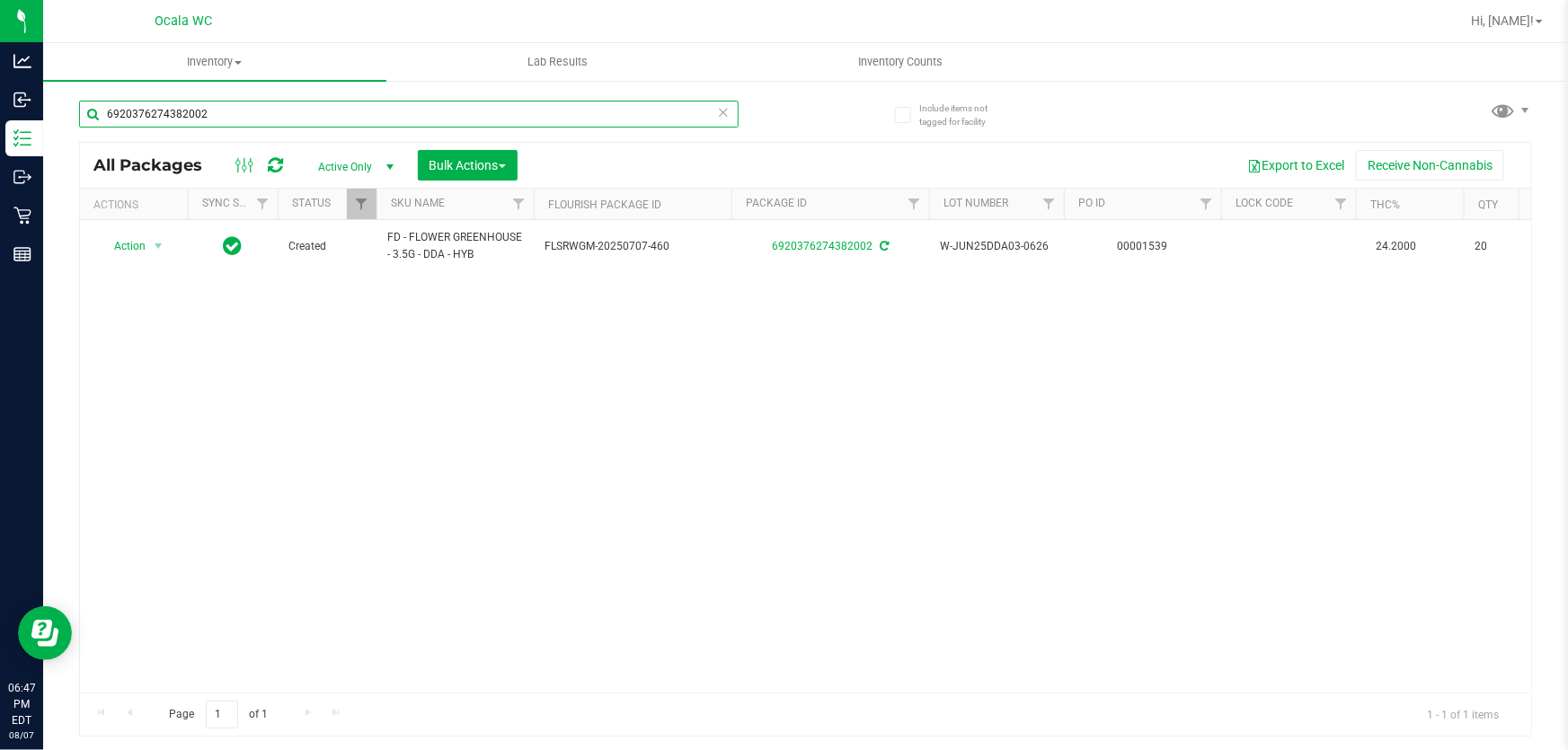 click on "6920376274382002" at bounding box center [409, 114] 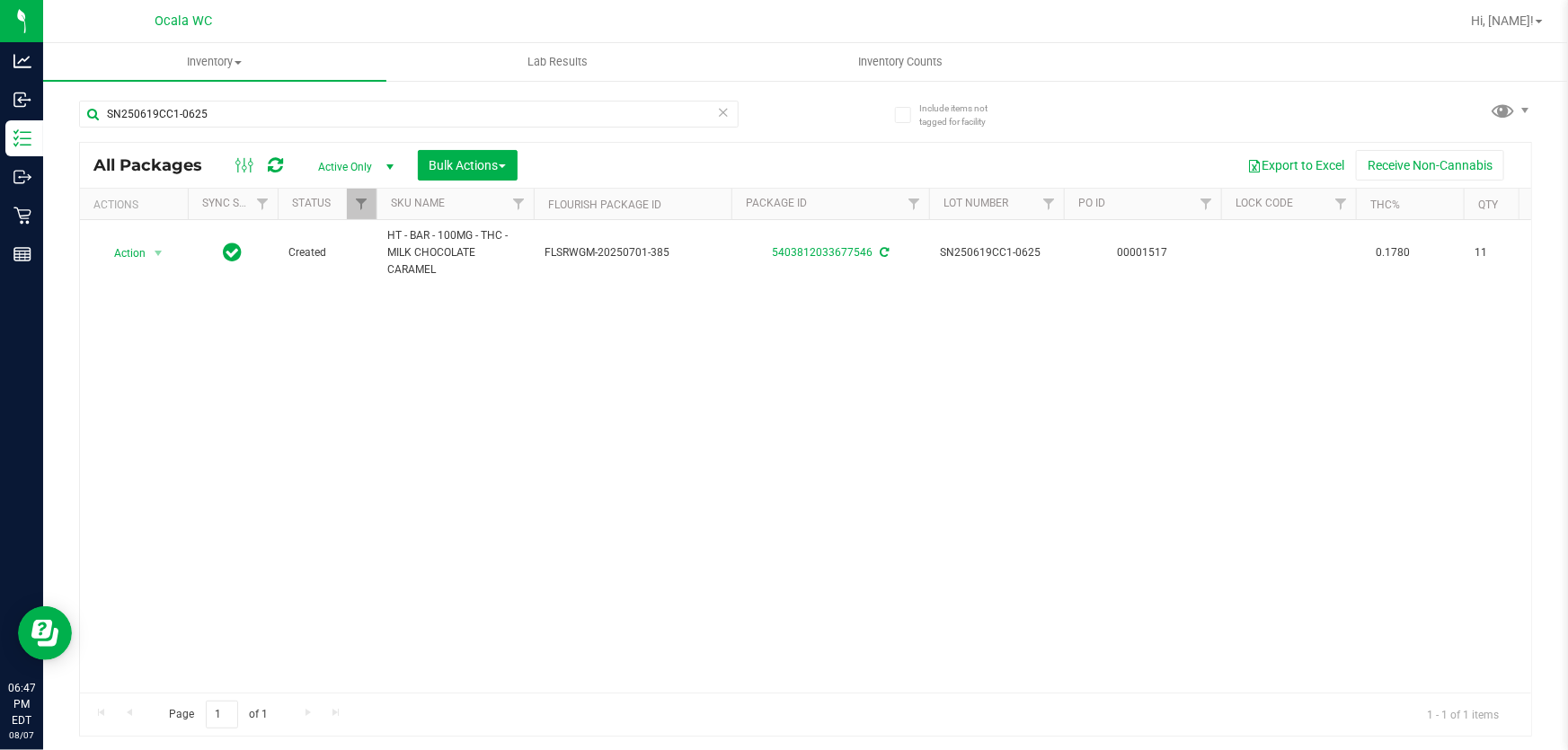 click on "Action Action Adjust qty Create package Edit attributes Global inventory Locate package Lock package Package audit log Print package label Print product labels Schedule for destruction
Created
HT - BAR - 100MG - THC - MILK CHOCOLATE CARAMEL
FLSRWGM-20250701-385
5403812033677546
SN250619CC1-0625
00001517
0.1780
11
EDI-BAK-HT-MCCBAR
HT 100mg Milk Chocolate Caramel Bar (THC)
9
Chocolate Bar
$27.00000
2025-12-30" at bounding box center (805, 456) 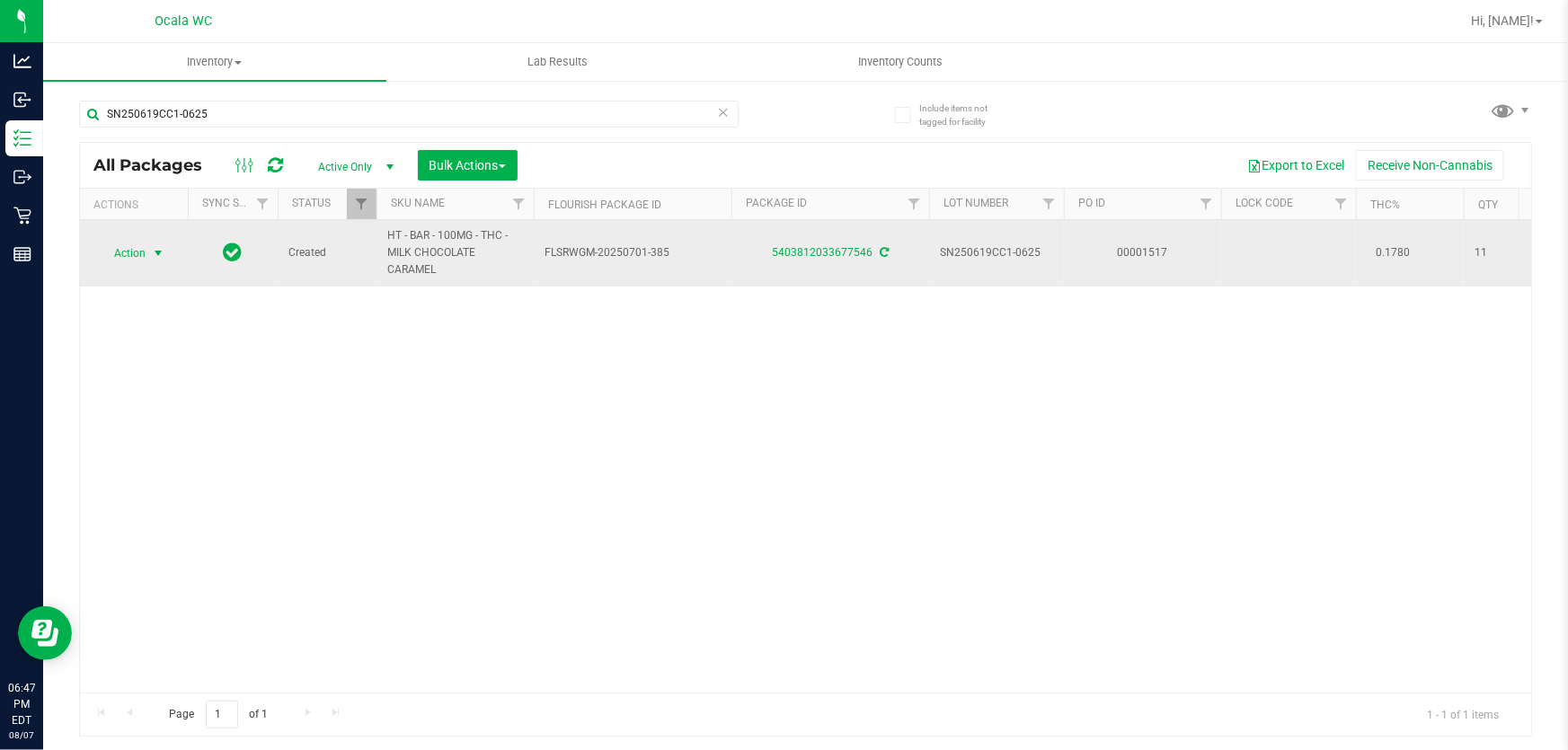 scroll, scrollTop: 0, scrollLeft: 280, axis: horizontal 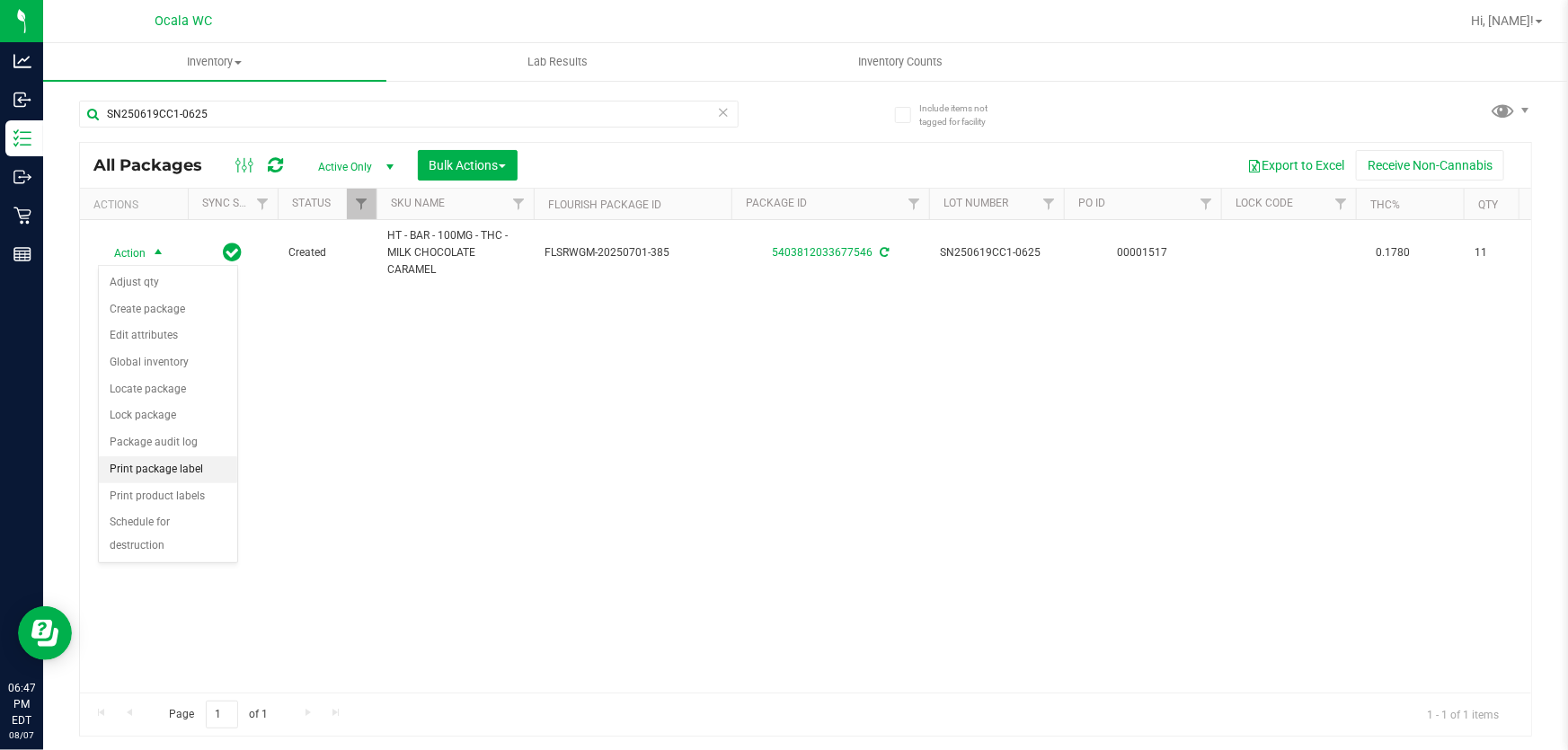 click on "Print package label" at bounding box center [168, 470] 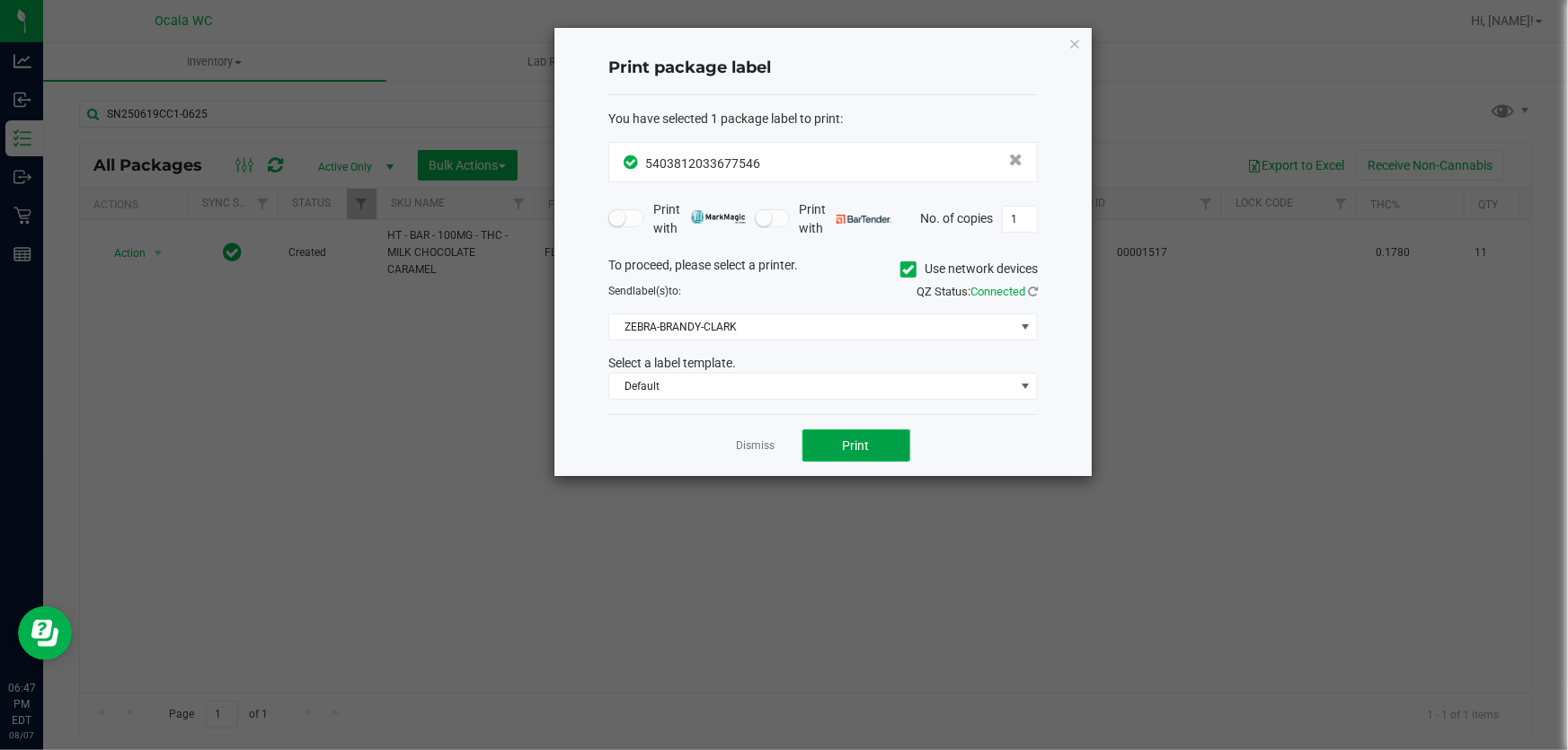 click on "Print" 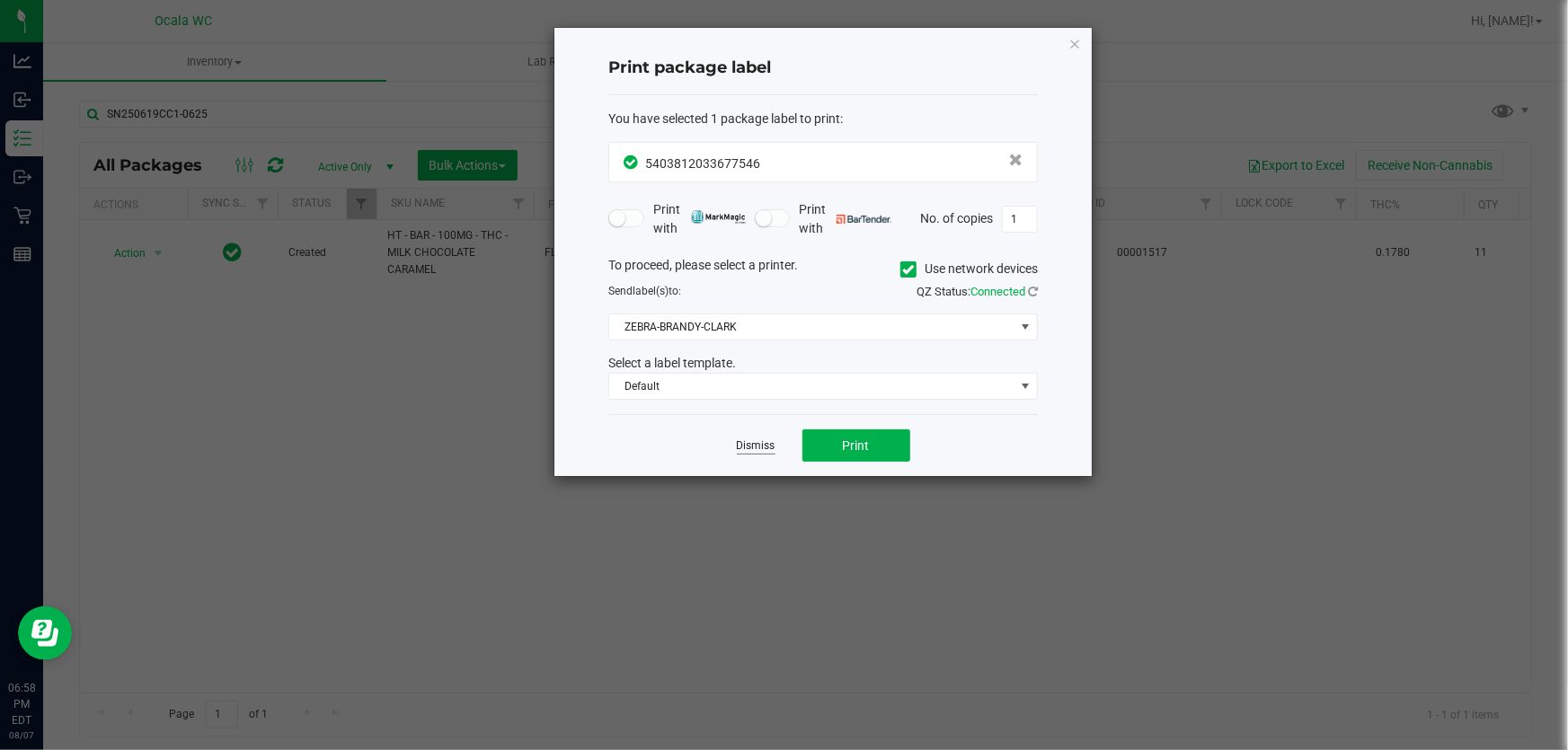 click on "Dismiss" 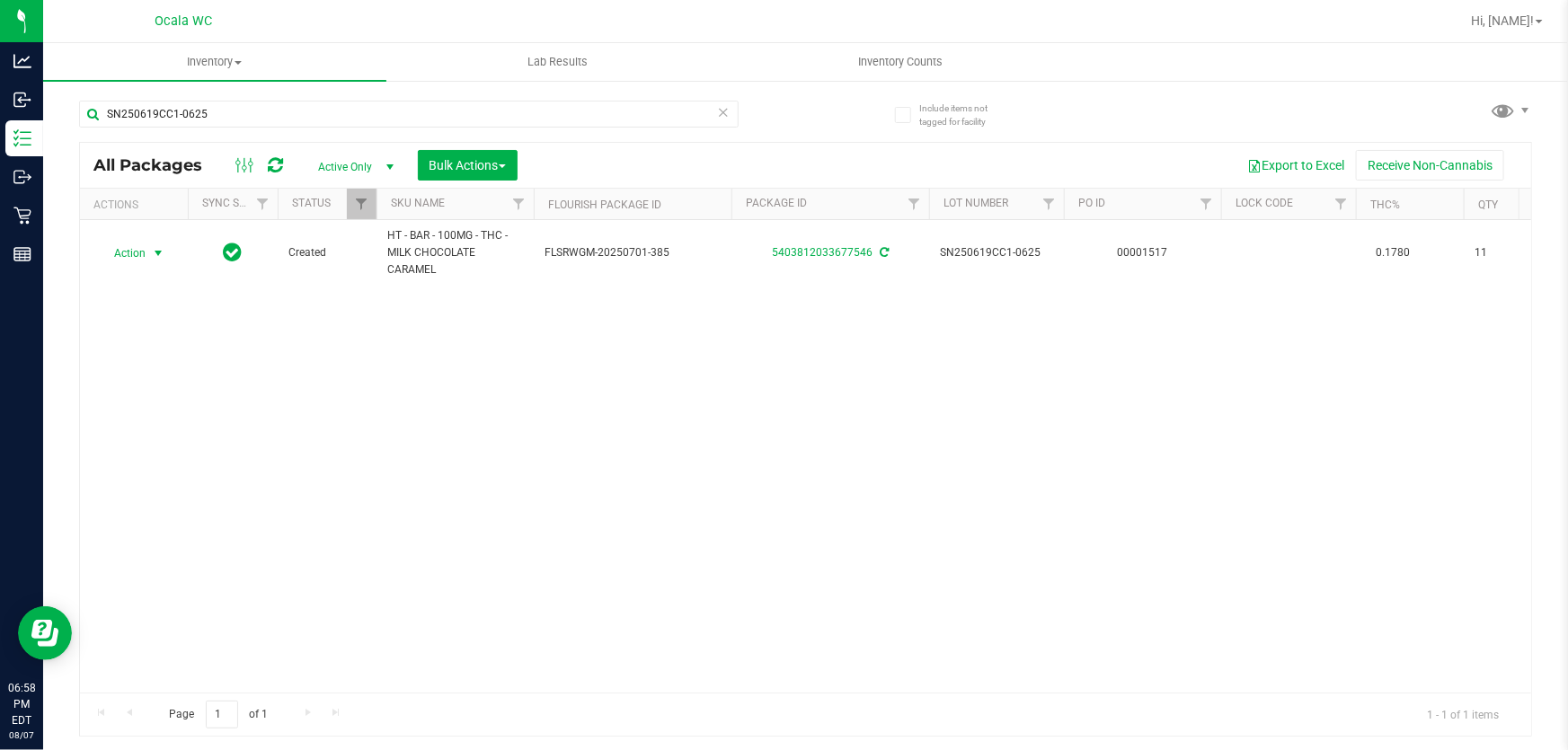 click on "Action Action Adjust qty Create package Edit attributes Global inventory Locate package Lock package Package audit log Print package label Print product labels Schedule for destruction
Created
HT - BAR - 100MG - THC - MILK CHOCOLATE CARAMEL
FLSRWGM-20250701-385
5403812033677546
SN250619CC1-0625
00001517
0.1780
11
EDI-BAK-HT-MCCBAR
HT 100mg Milk Chocolate Caramel Bar (THC)
9
Chocolate Bar
$27.00000
2025-12-30" at bounding box center [805, 456] 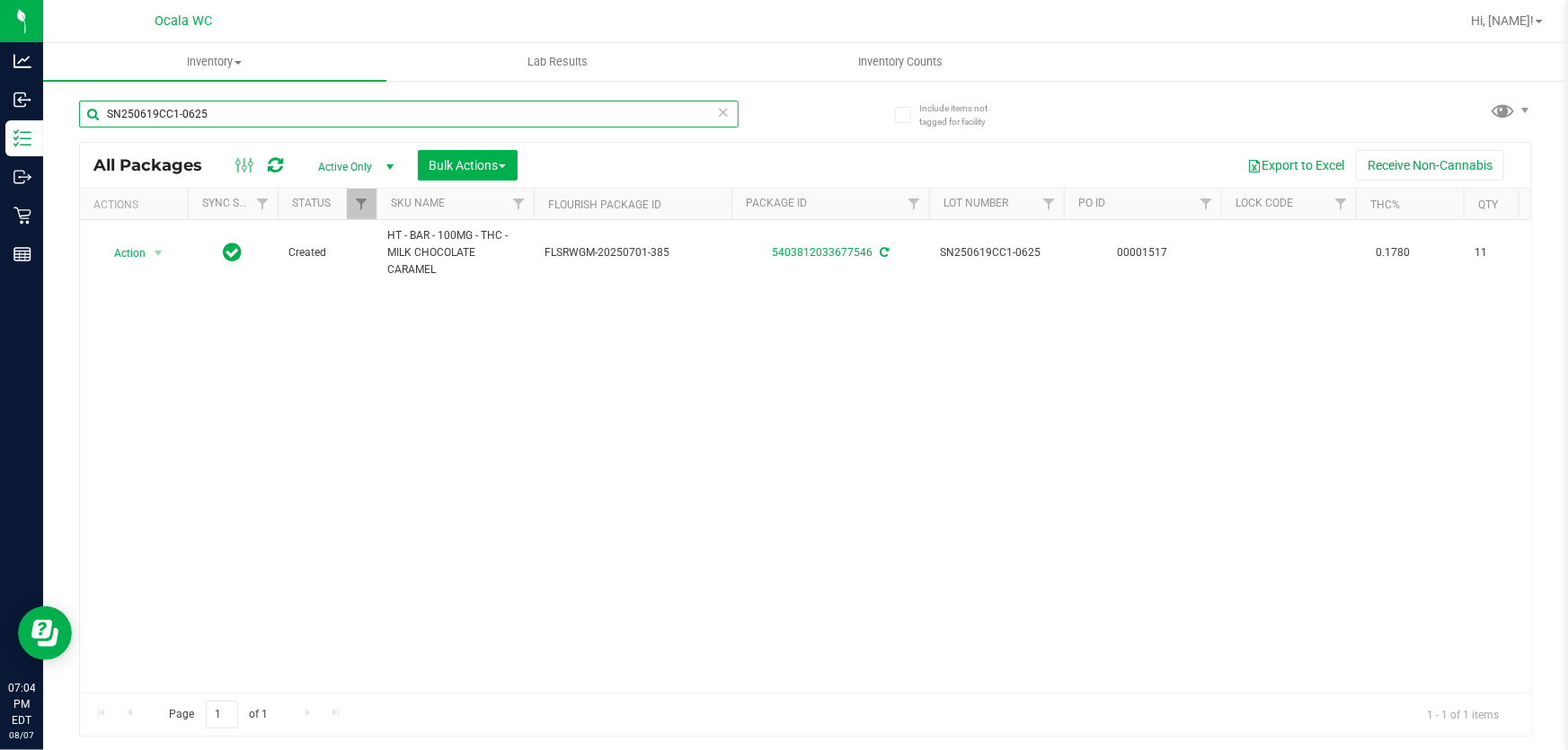 click on "SN250619CC1-0625" at bounding box center [409, 114] 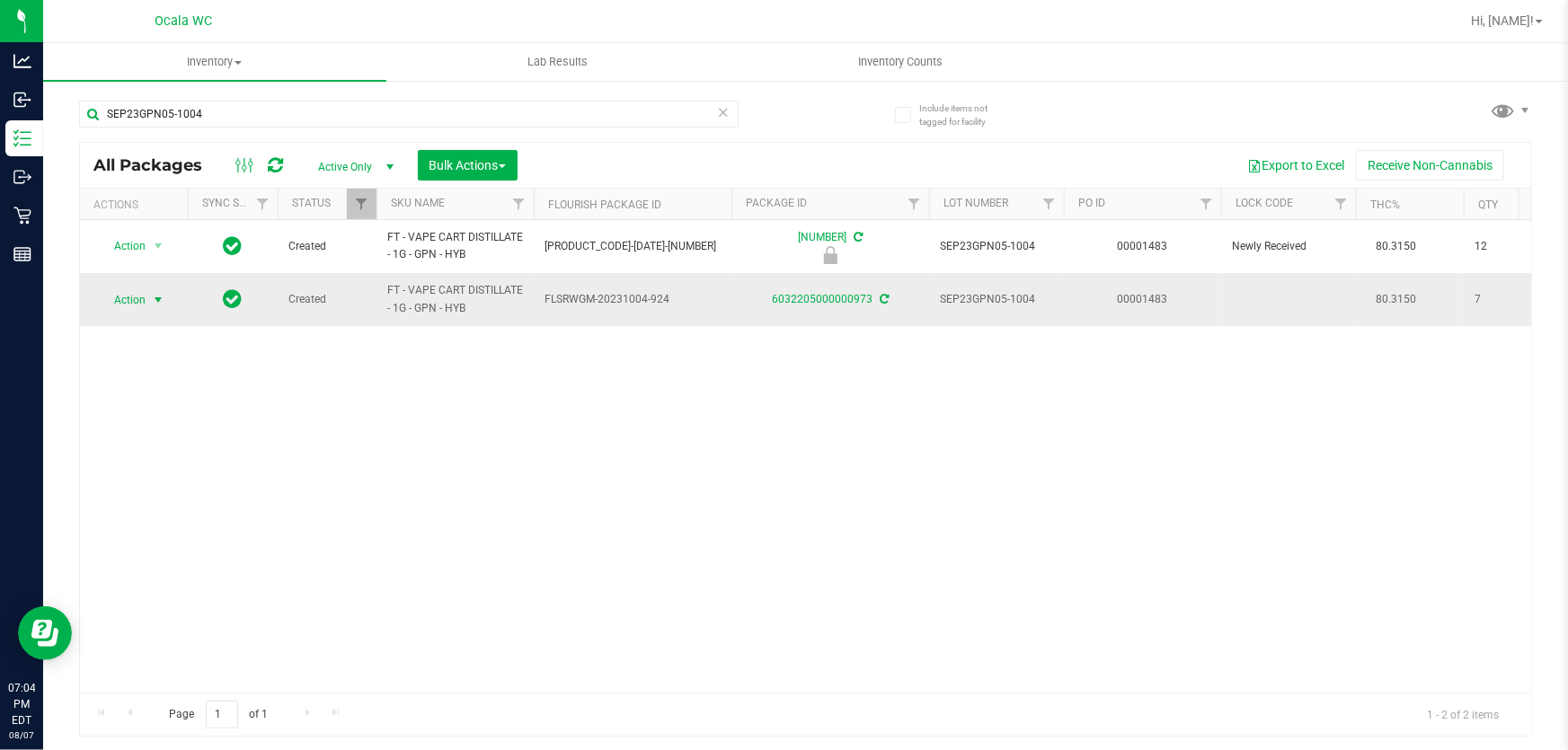 click at bounding box center [158, 300] 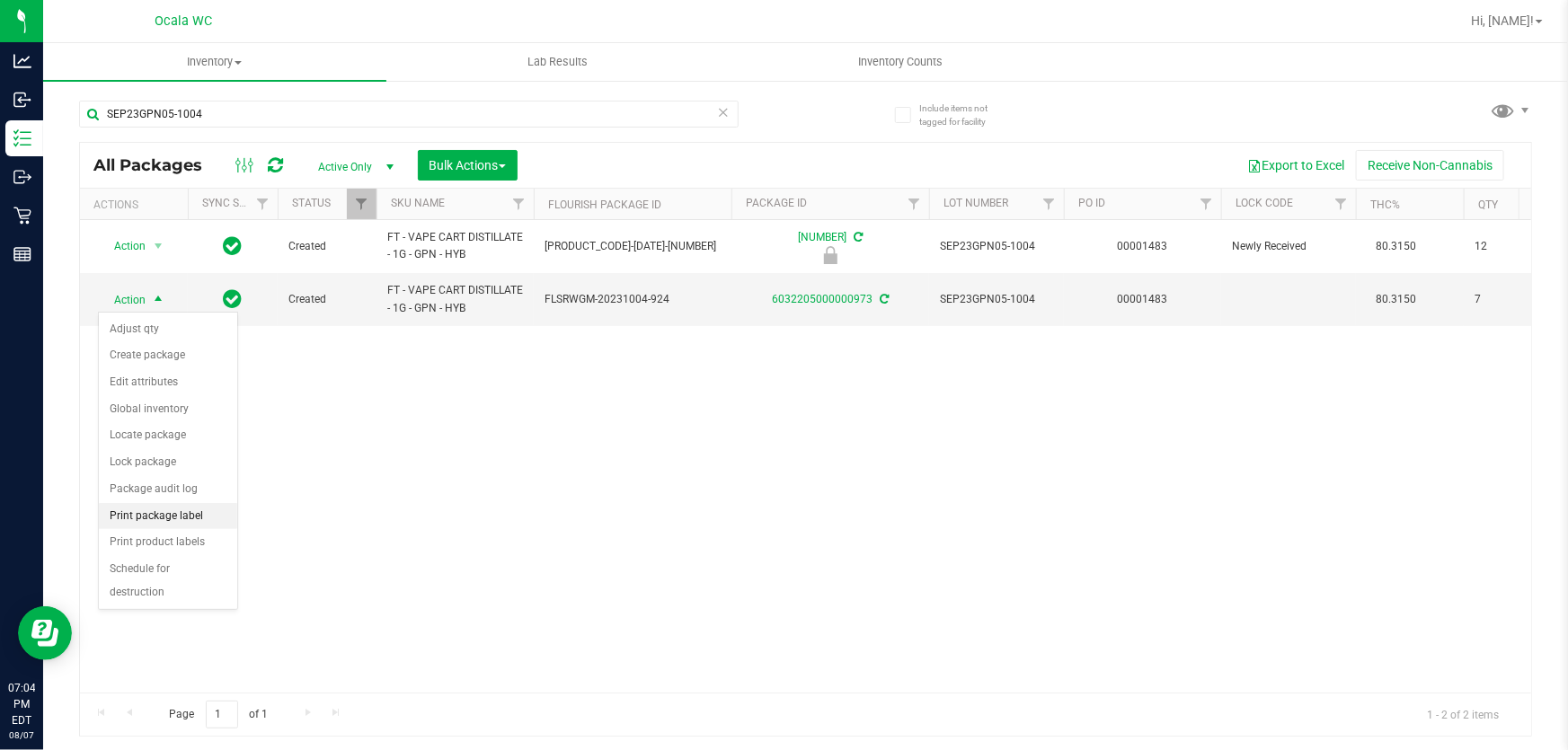 click on "Print package label" at bounding box center (168, 516) 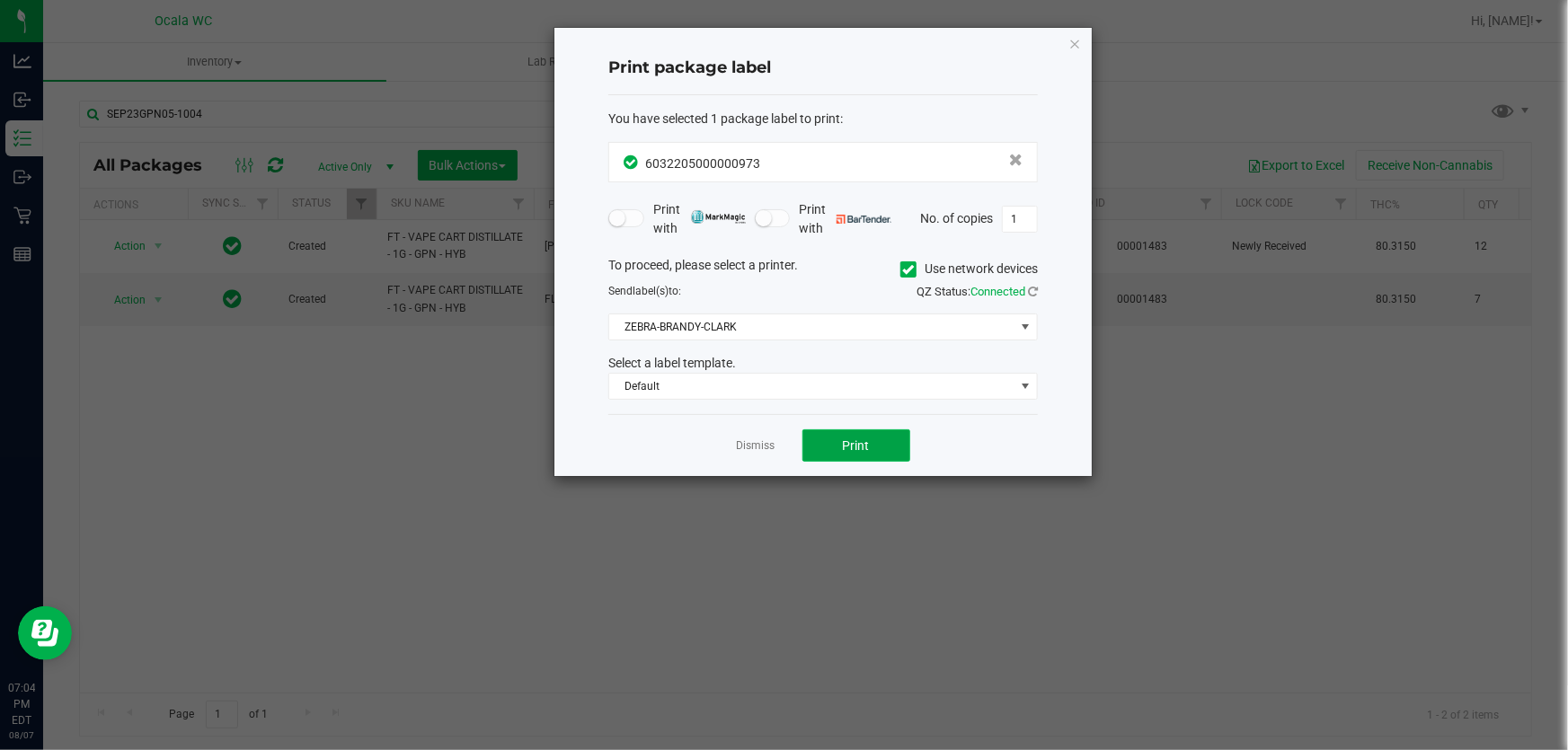 click on "Print" 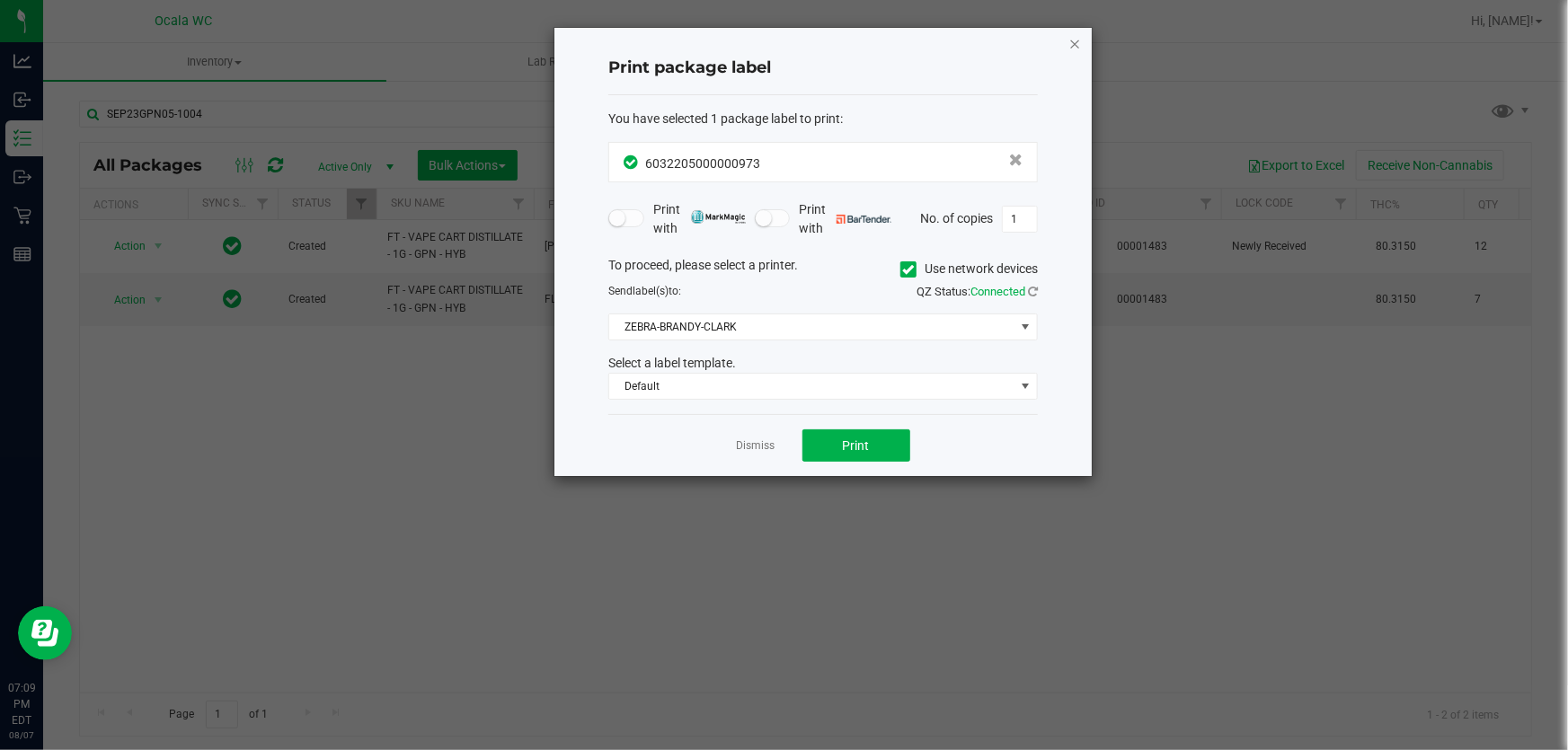 click 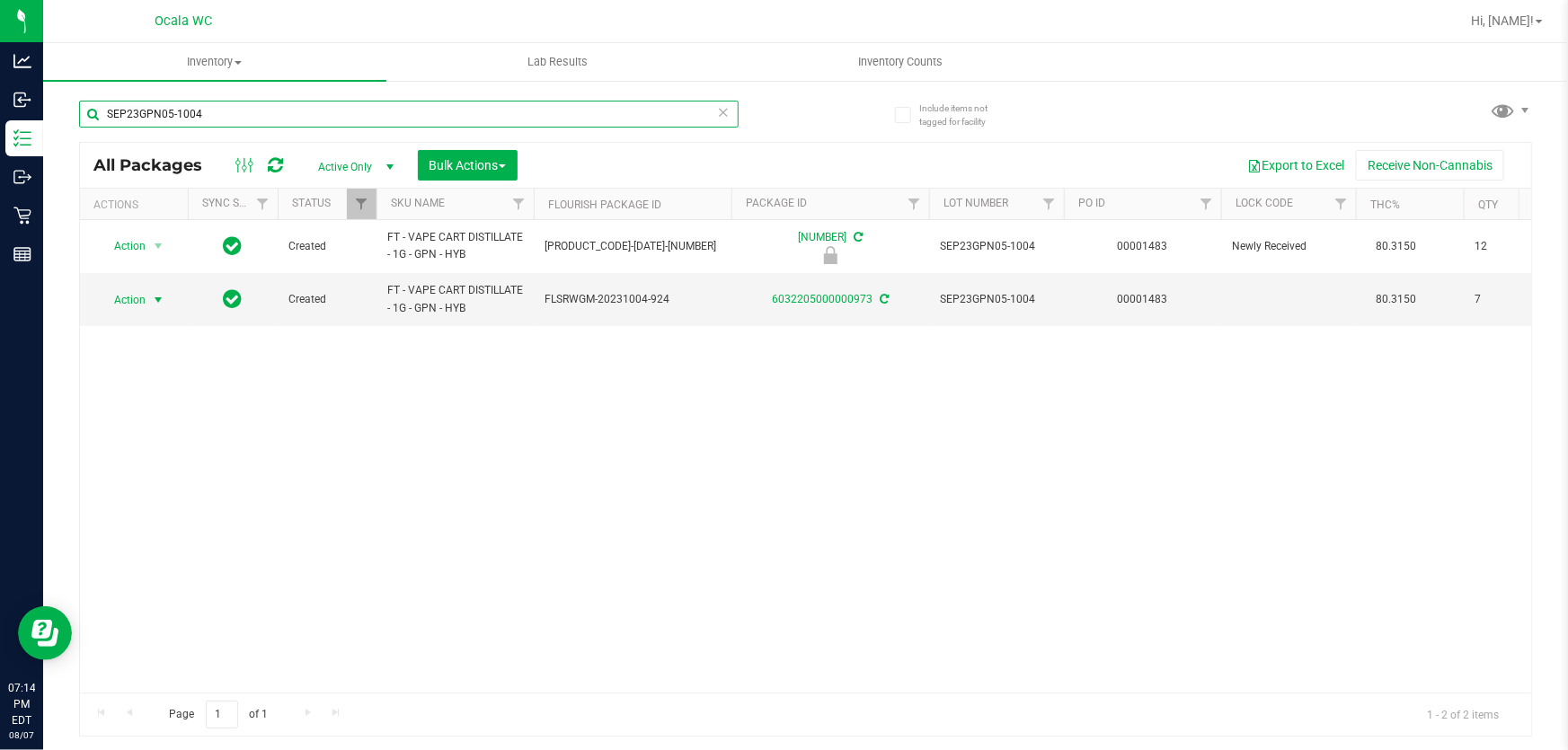 click on "SEP23GPN05-1004" at bounding box center [409, 114] 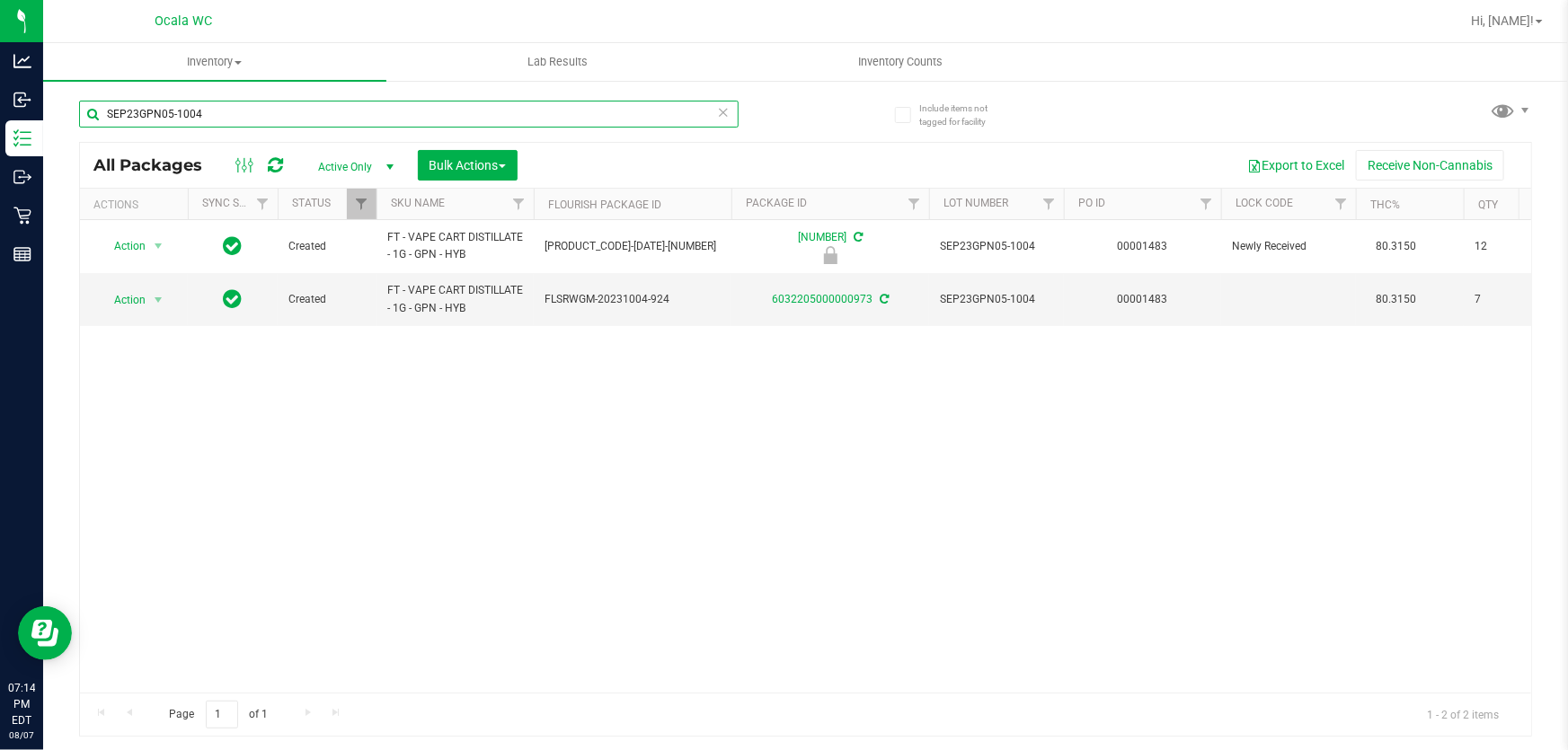 click on "SEP23GPN05-1004" at bounding box center [409, 114] 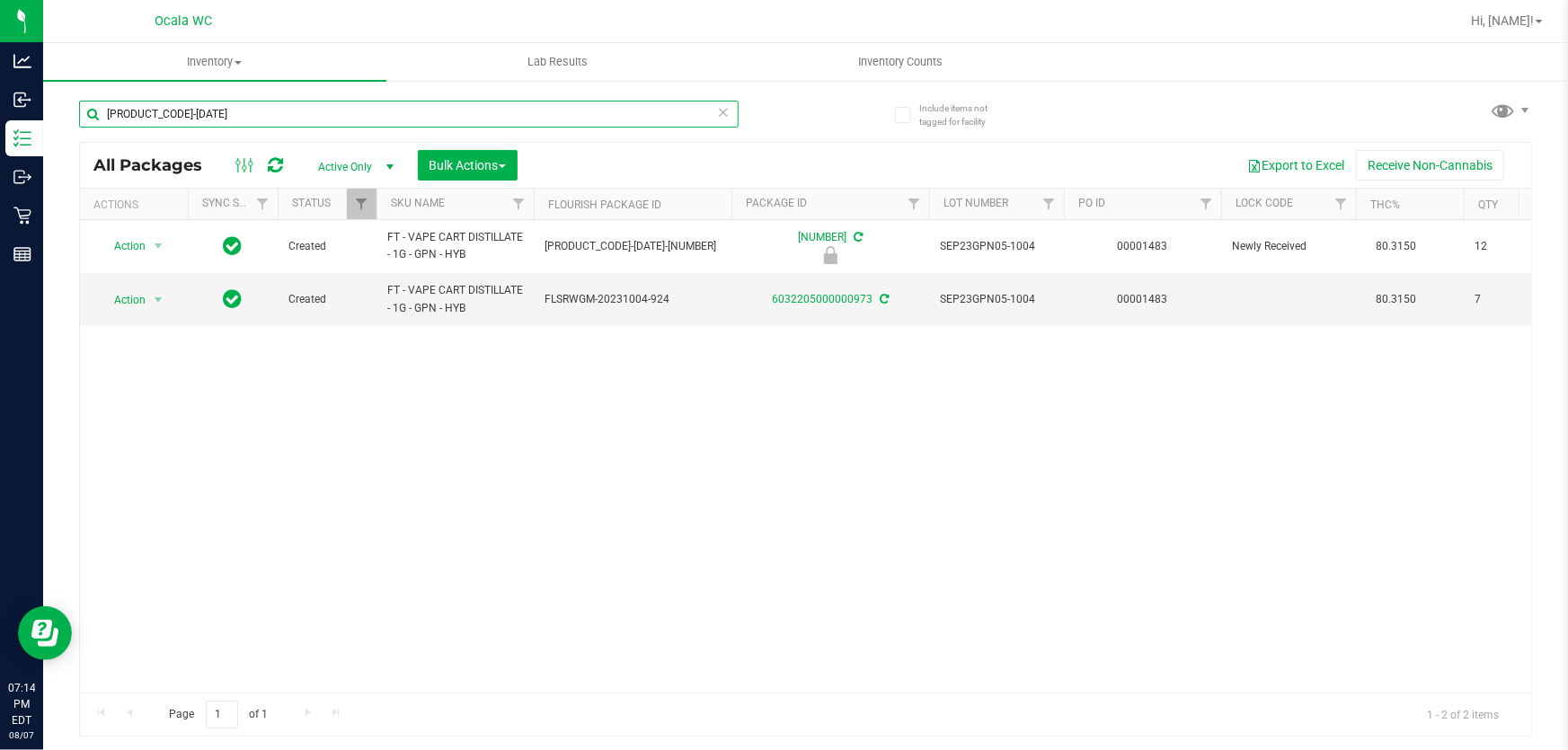 type on "W-JUN25HTM02-0701" 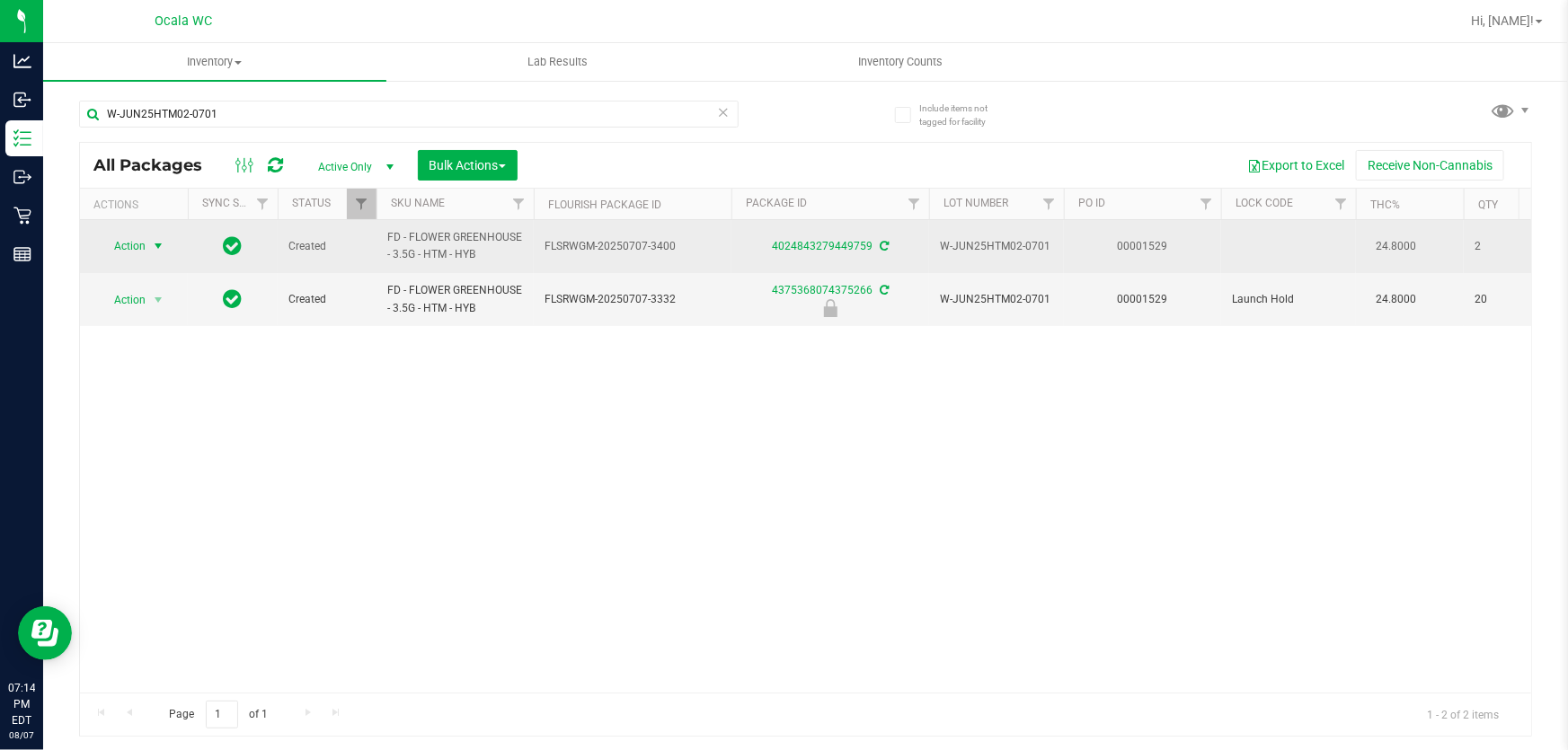 click on "Action" at bounding box center (122, 246) 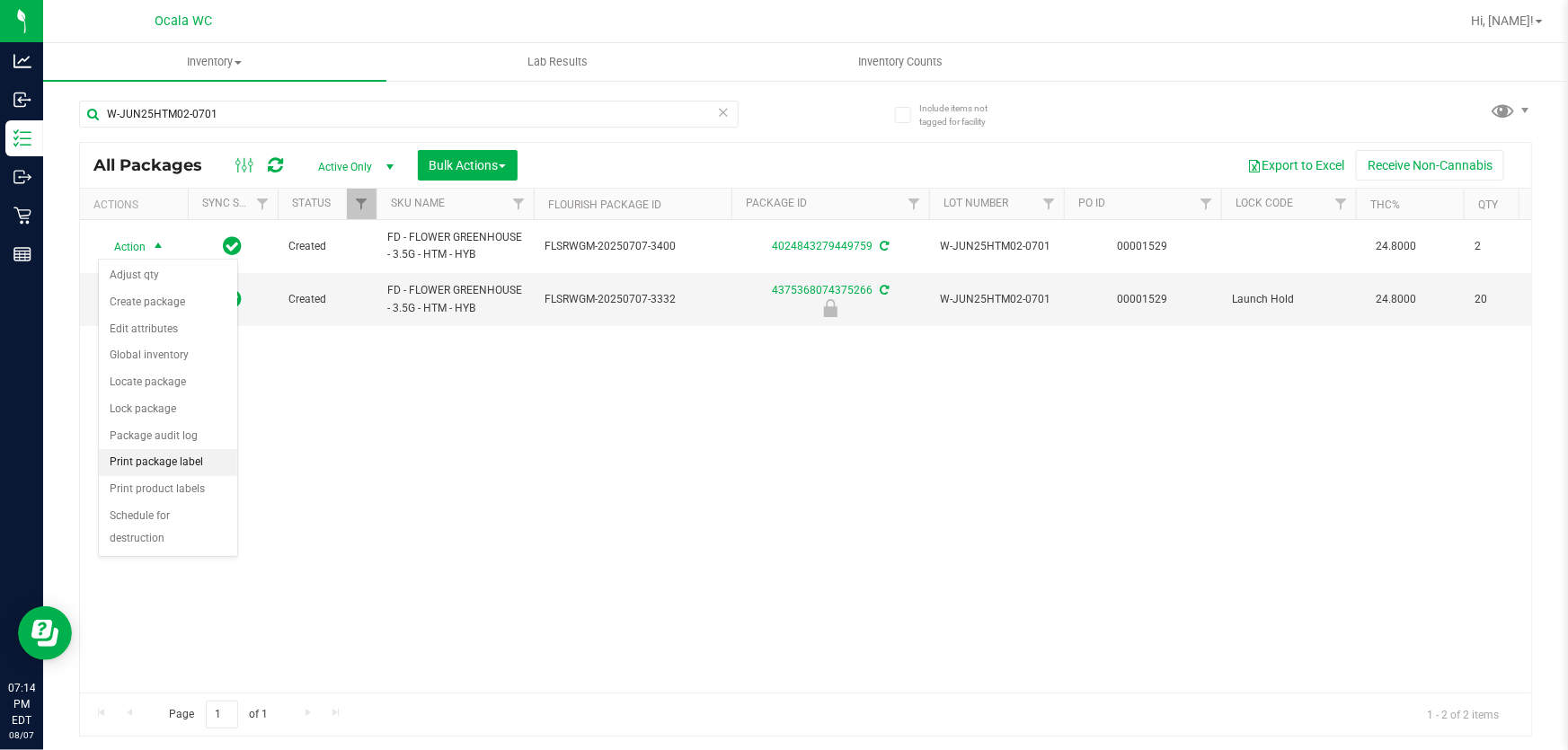 click on "Print package label" at bounding box center (168, 463) 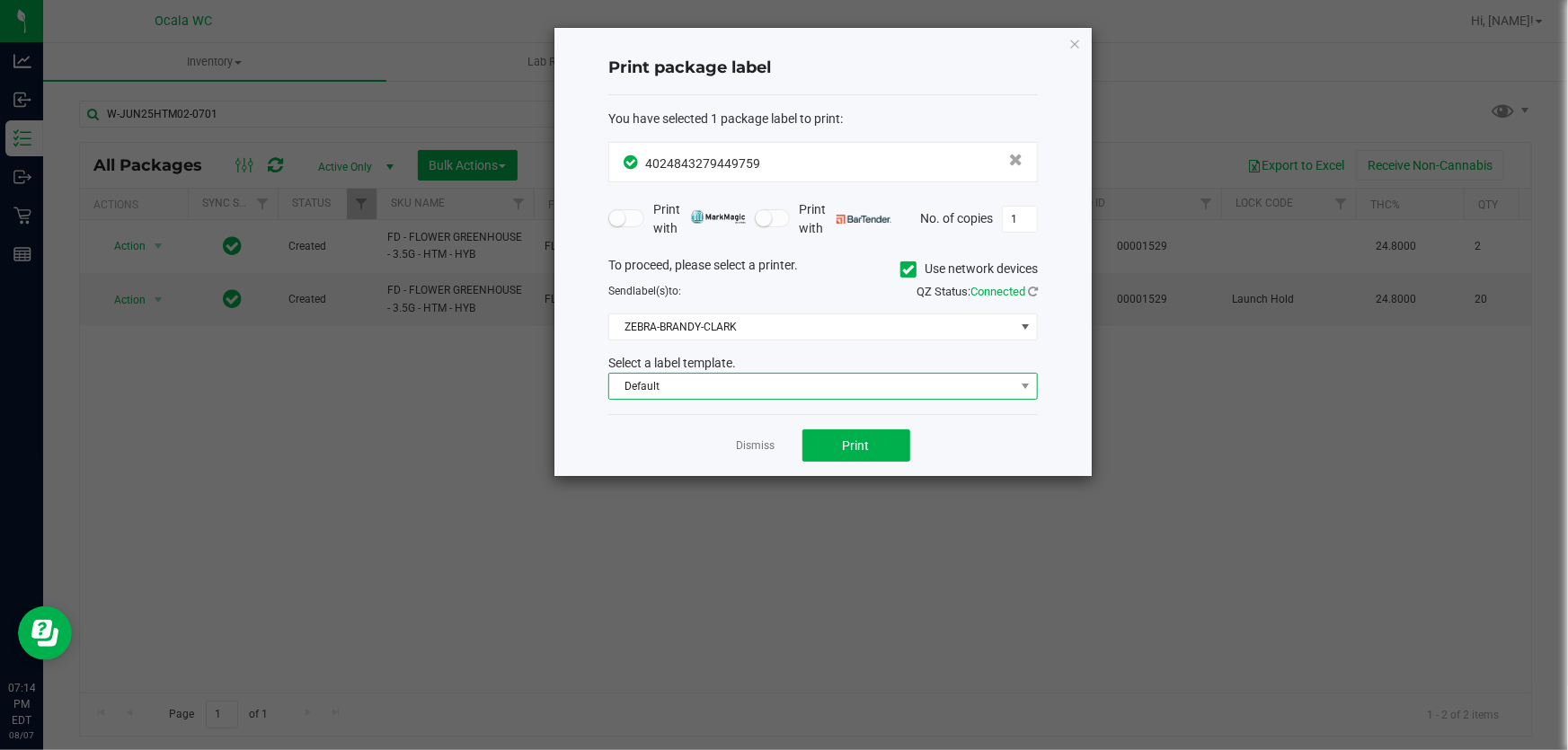 click on "Default" at bounding box center [811, 386] 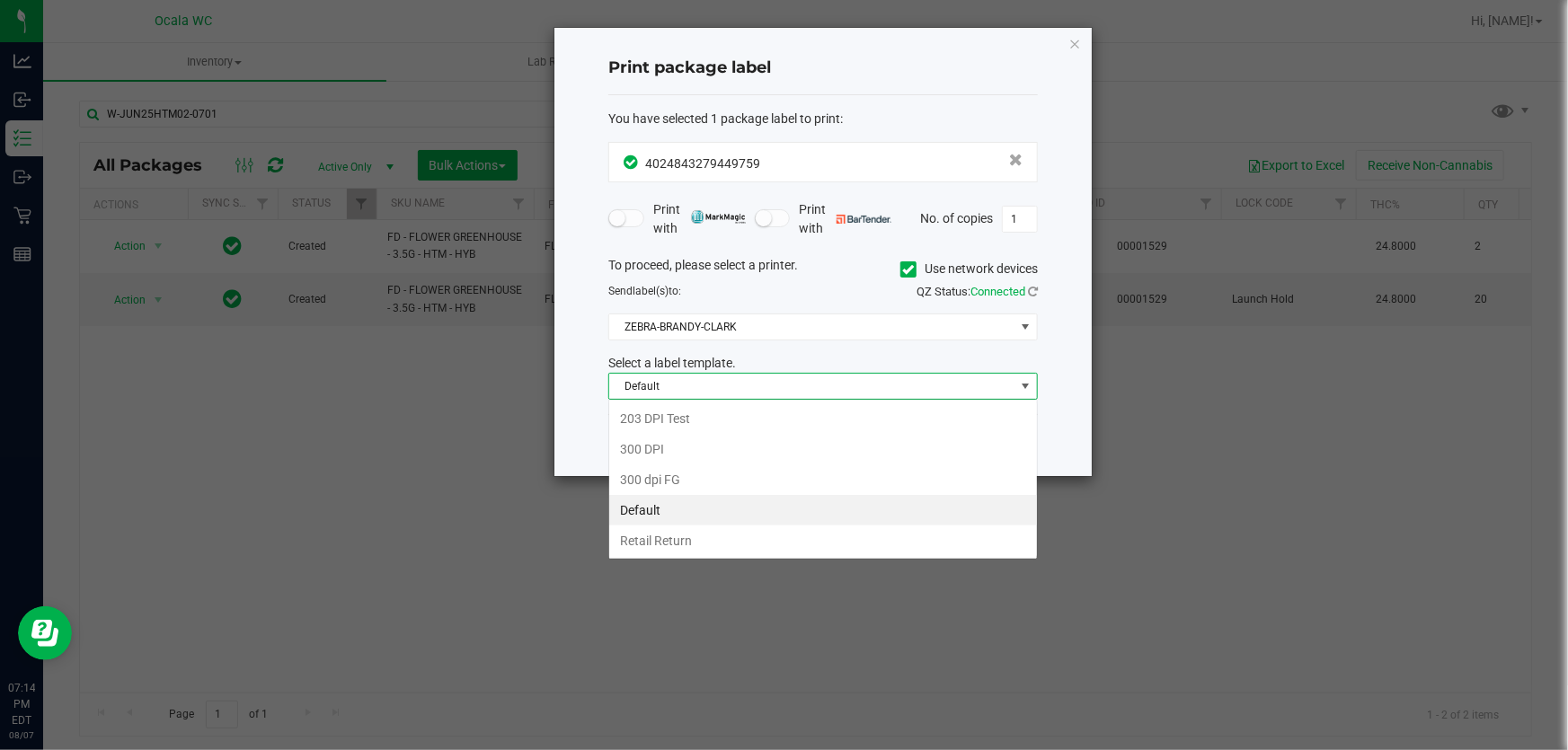 scroll, scrollTop: 89793, scrollLeft: 89426, axis: both 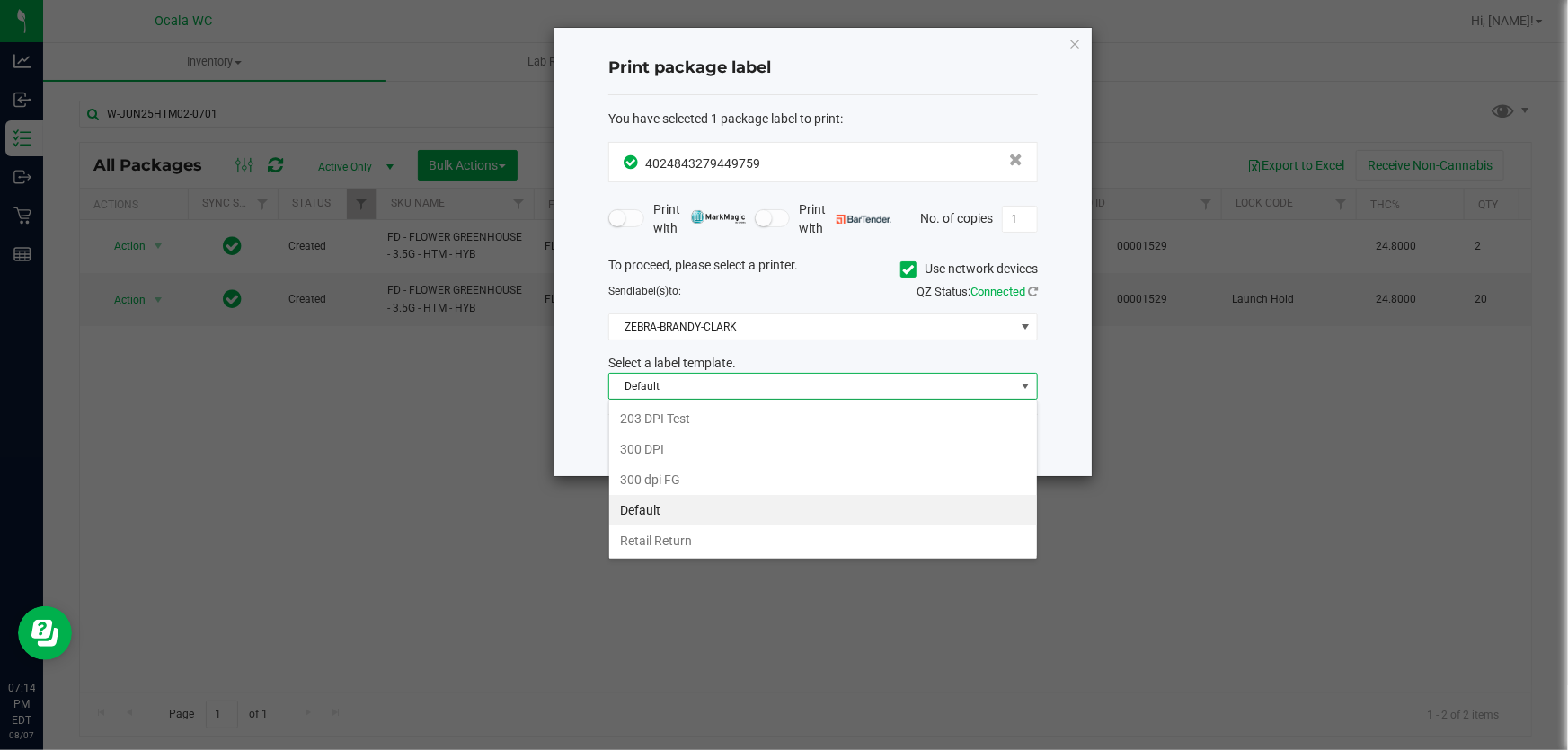 click on "Default" at bounding box center [823, 510] 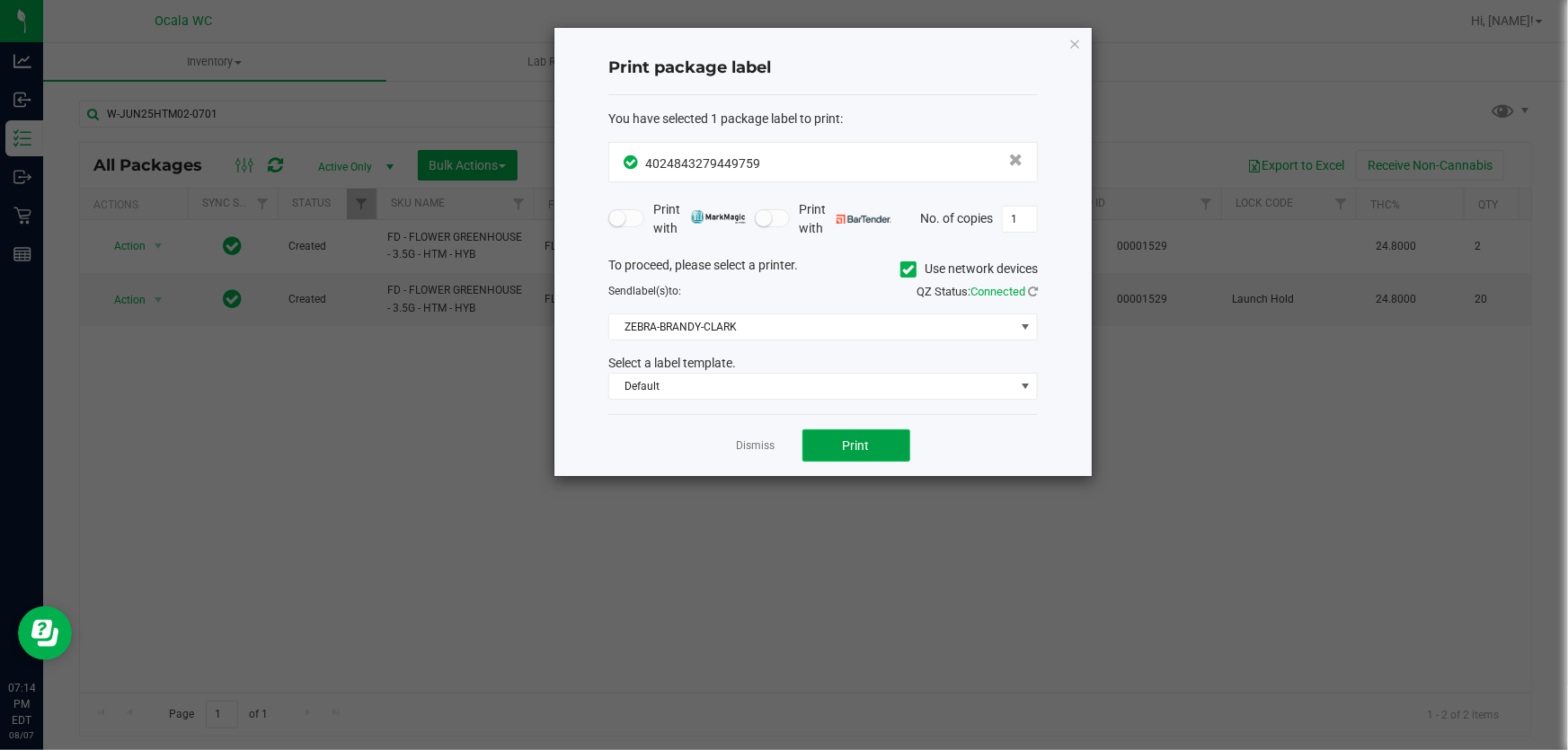 click on "Print" 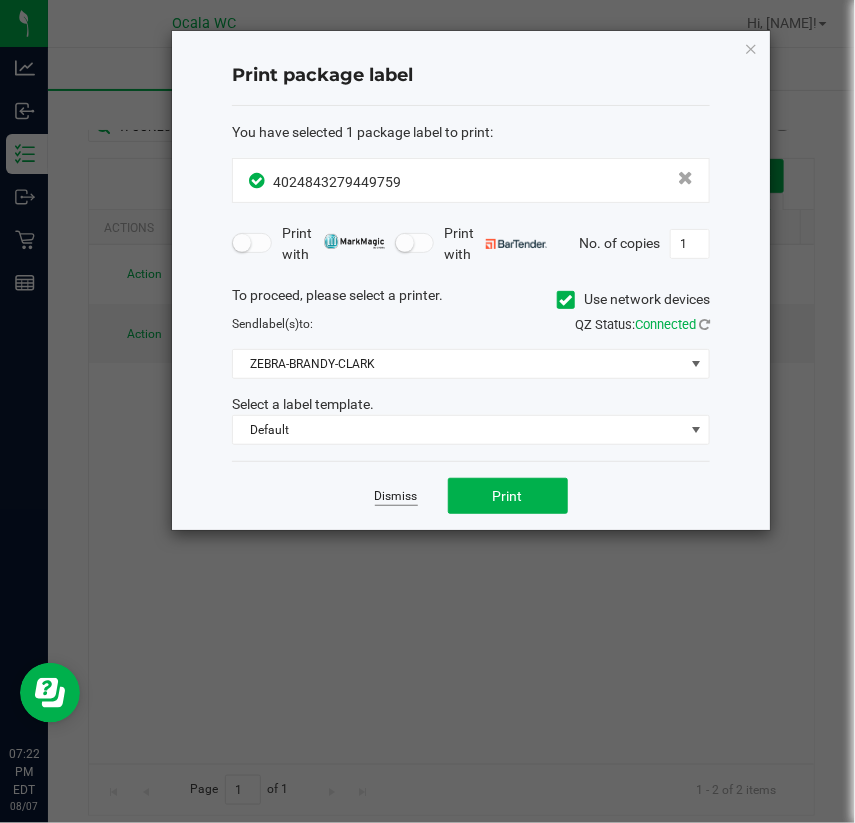 click on "Dismiss" 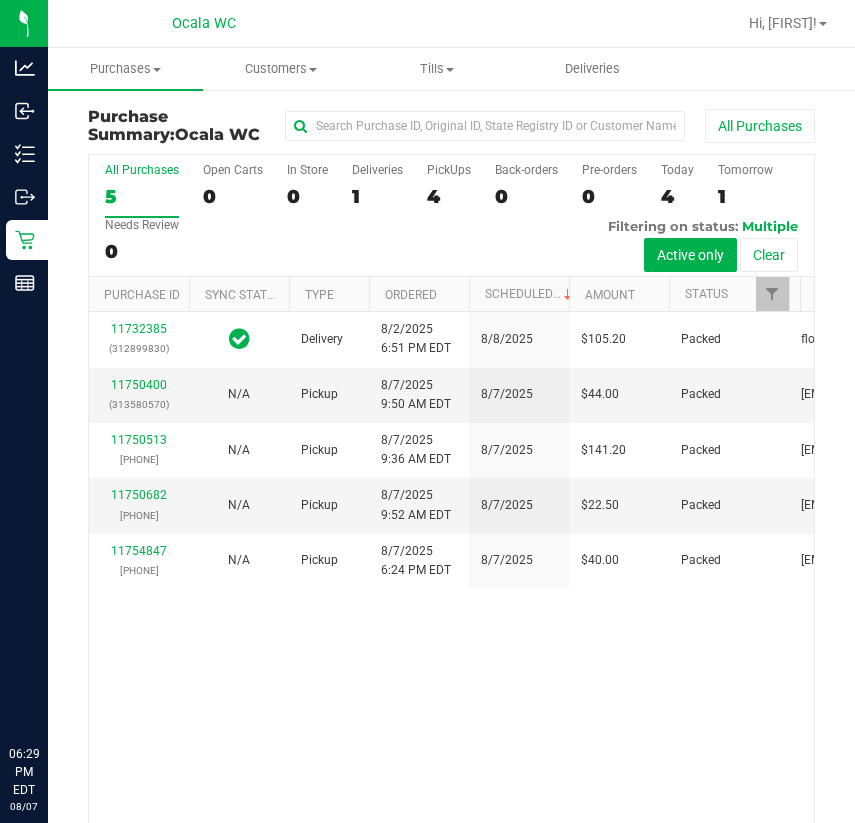 scroll, scrollTop: 0, scrollLeft: 0, axis: both 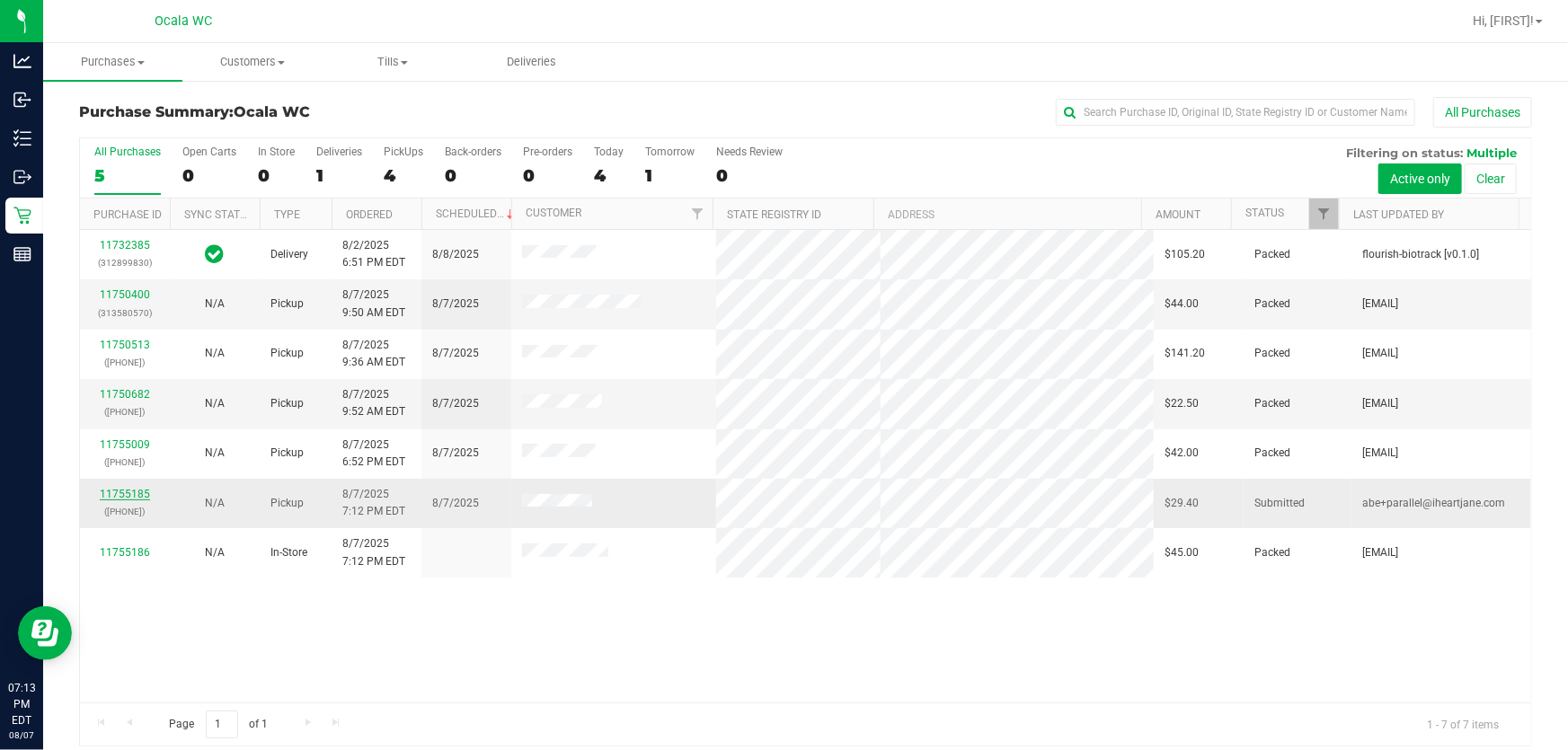 click on "11755185" at bounding box center (125, 494) 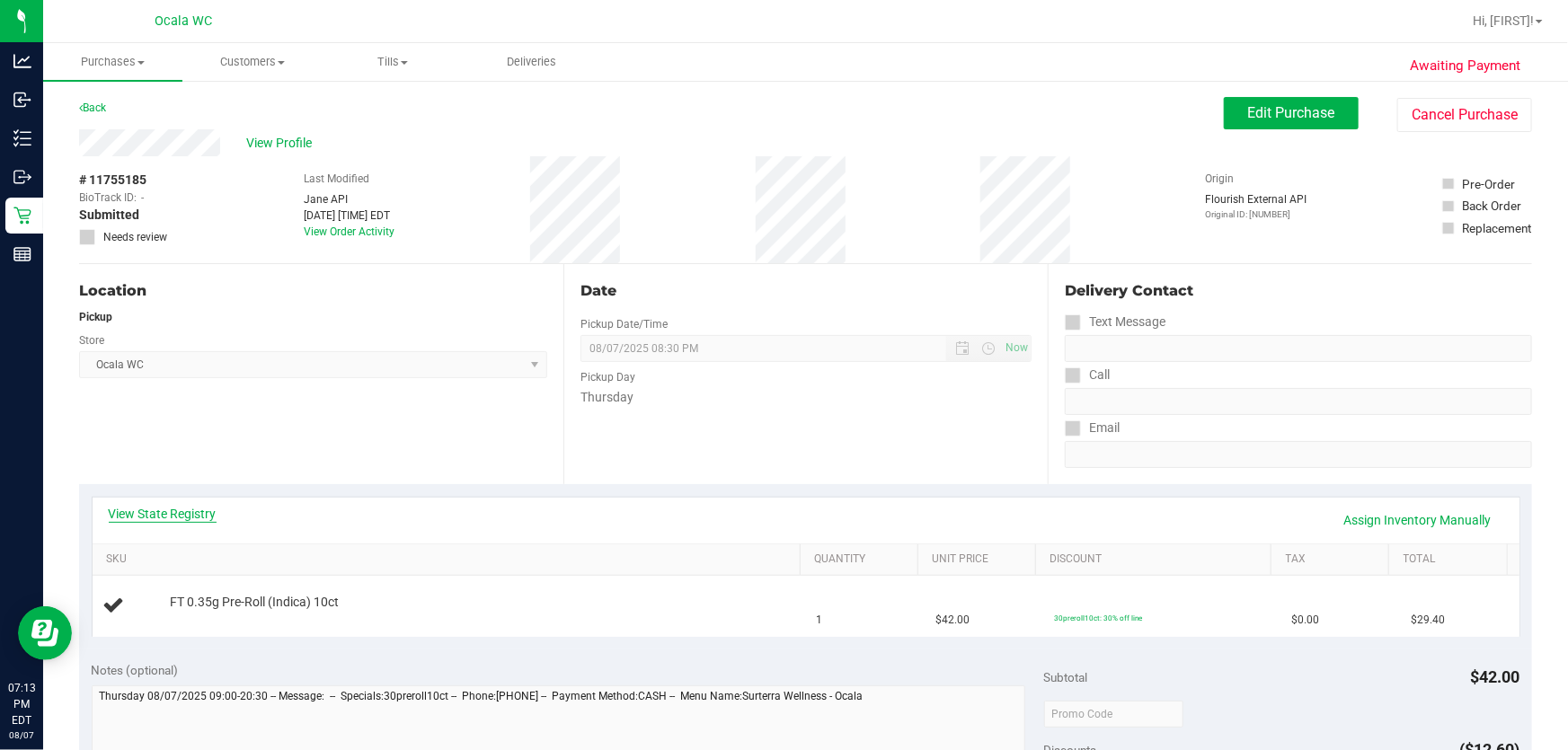 click on "View State Registry" at bounding box center [163, 514] 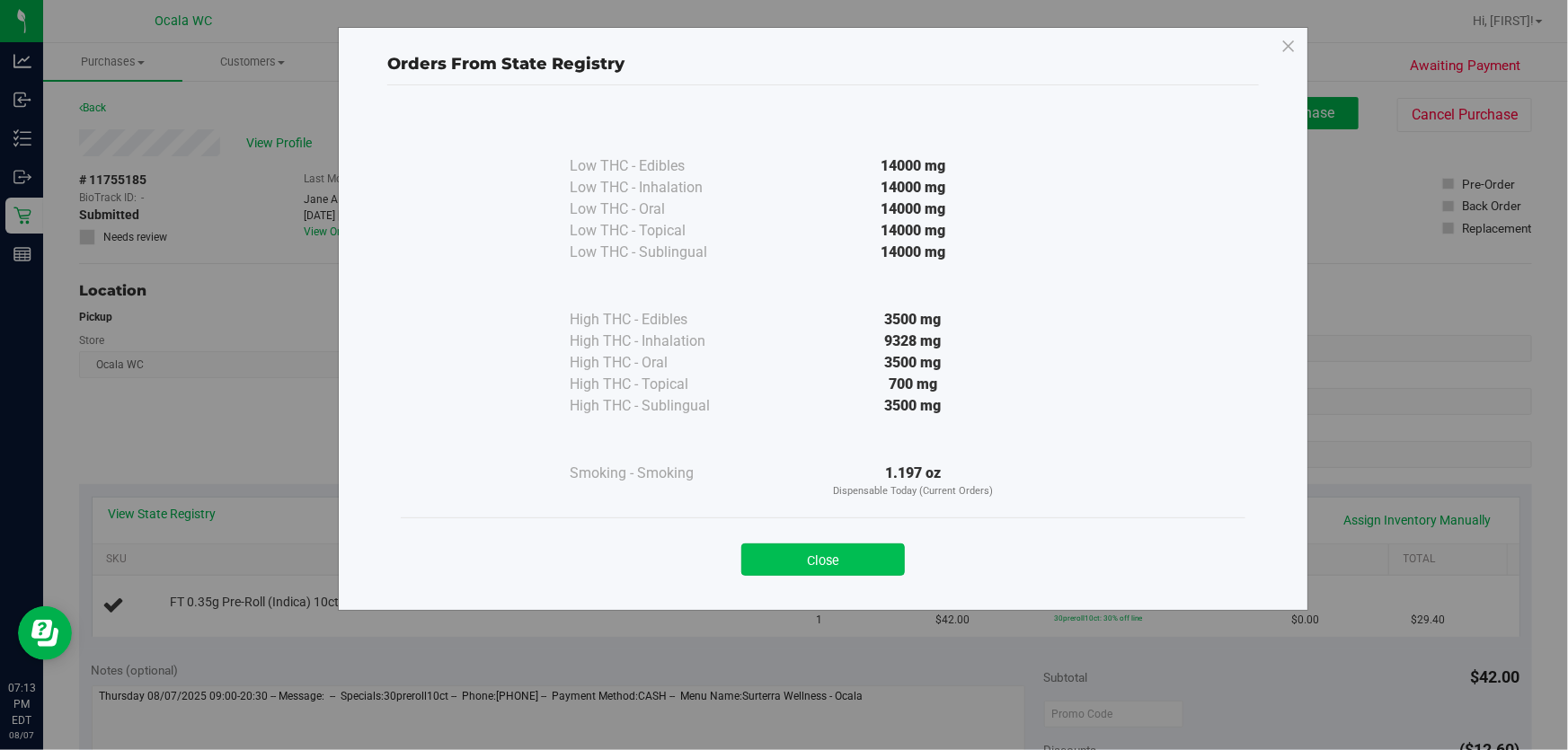 drag, startPoint x: 828, startPoint y: 557, endPoint x: 617, endPoint y: 551, distance: 211.08529 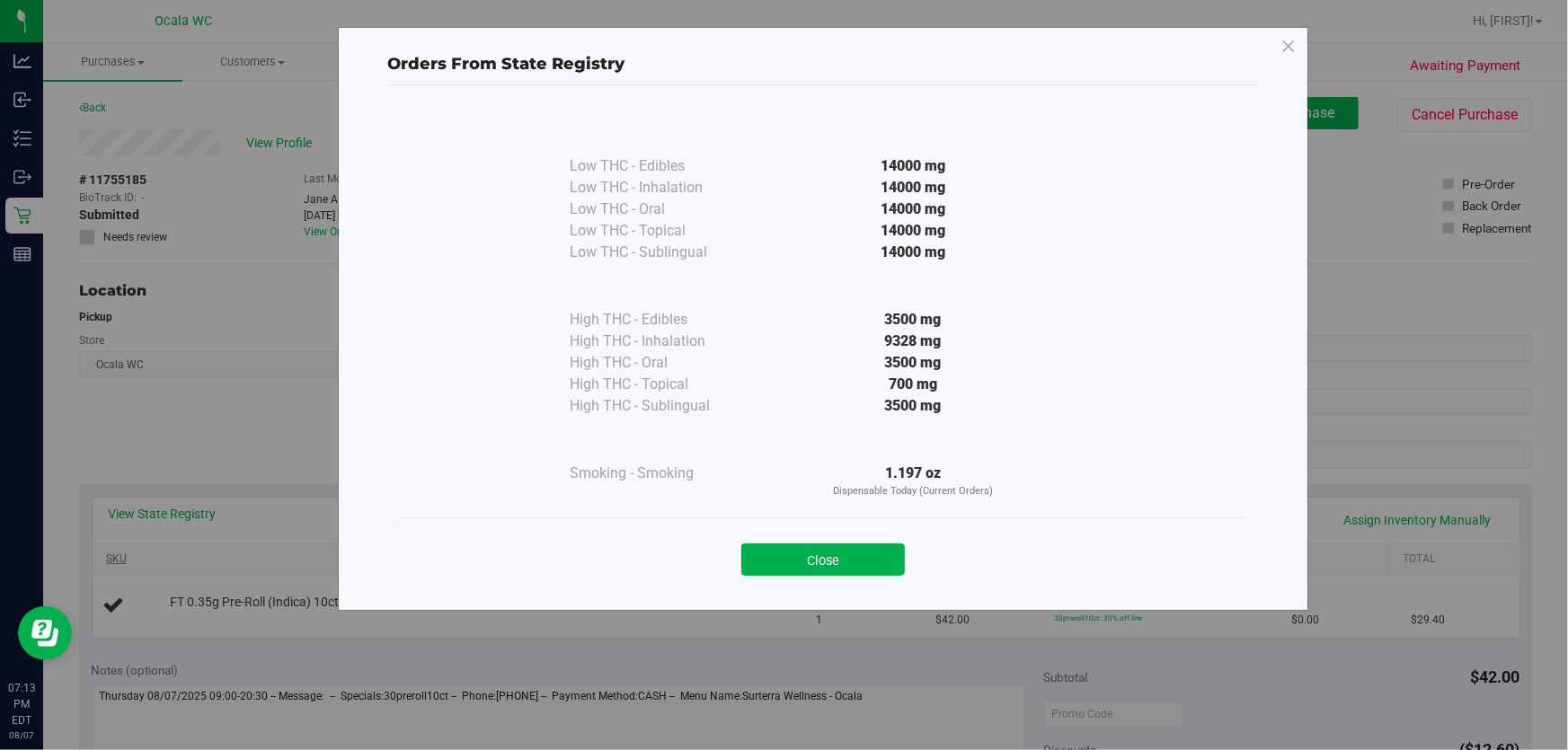 click on "Close" at bounding box center [823, 560] 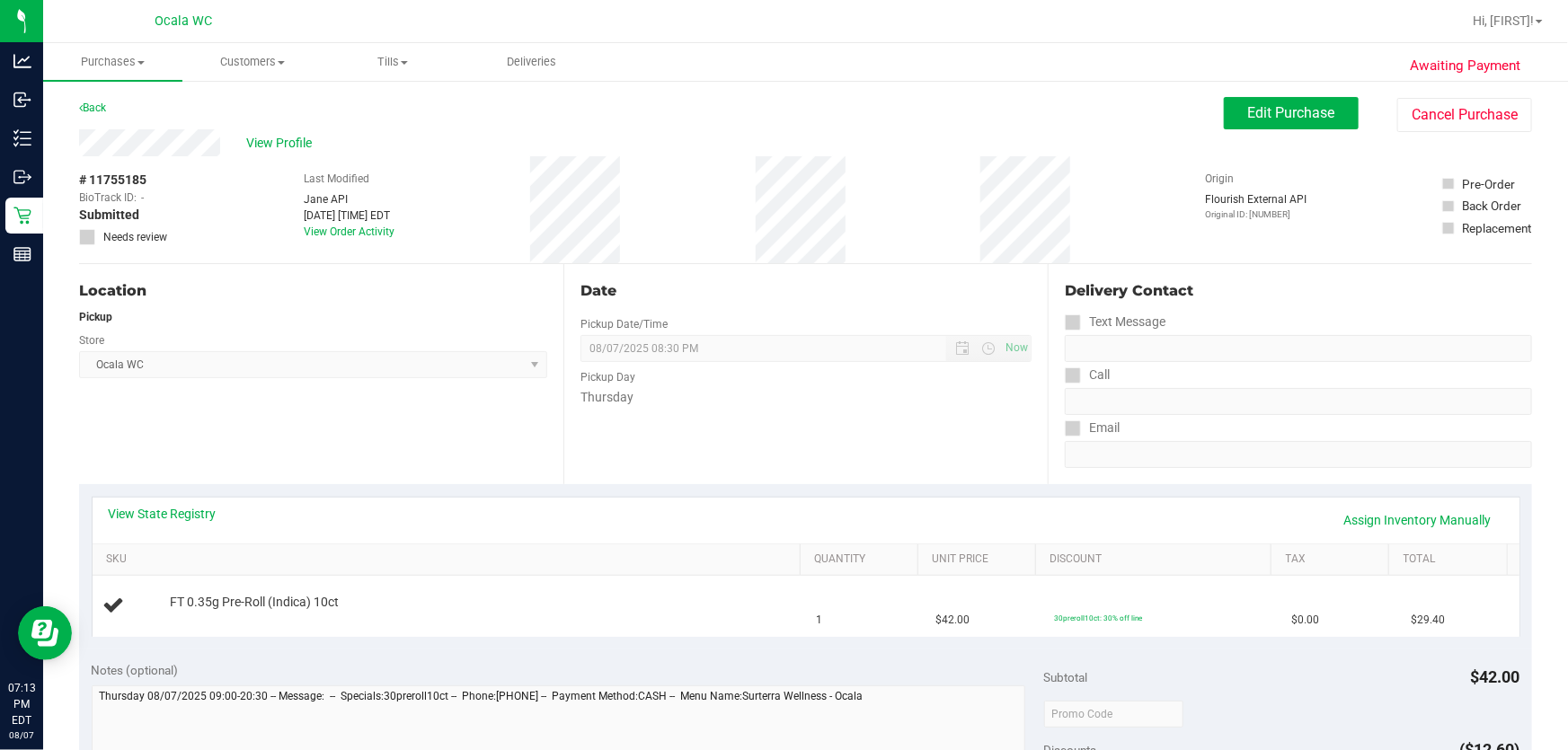 click on "Location
Pickup
Store
Ocala WC Select Store Bonita Springs WC Boynton Beach WC Bradenton WC Brandon WC Brooksville WC Call Center Clermont WC Crestview WC Deerfield Beach WC Delray Beach WC Deltona WC Ft Walton Beach WC Ft. Lauderdale WC Ft. Myers WC Gainesville WC Jax Atlantic WC JAX DC REP Jax WC Key West WC Lakeland WC Largo WC Lehigh Acres DC REP Merritt Island WC Miami 72nd WC Miami Beach WC Miami Dadeland WC Miramar DC REP New Port Richey WC North Palm Beach WC North Port WC Ocala WC Orange Park WC Orlando Colonial WC Orlando DC REP Orlando WC Oviedo WC Palm Bay WC Palm Coast WC Panama City WC Pensacola WC Port Orange WC Port St. Lucie WC Sebring WC South Tampa WC St. Pete WC Summerfield WC Tallahassee DC REP Tallahassee WC Tampa DC Testing Tampa Warehouse Tampa WC TX Austin DC TX Plano Retail Winter Haven WC" at bounding box center [321, 374] 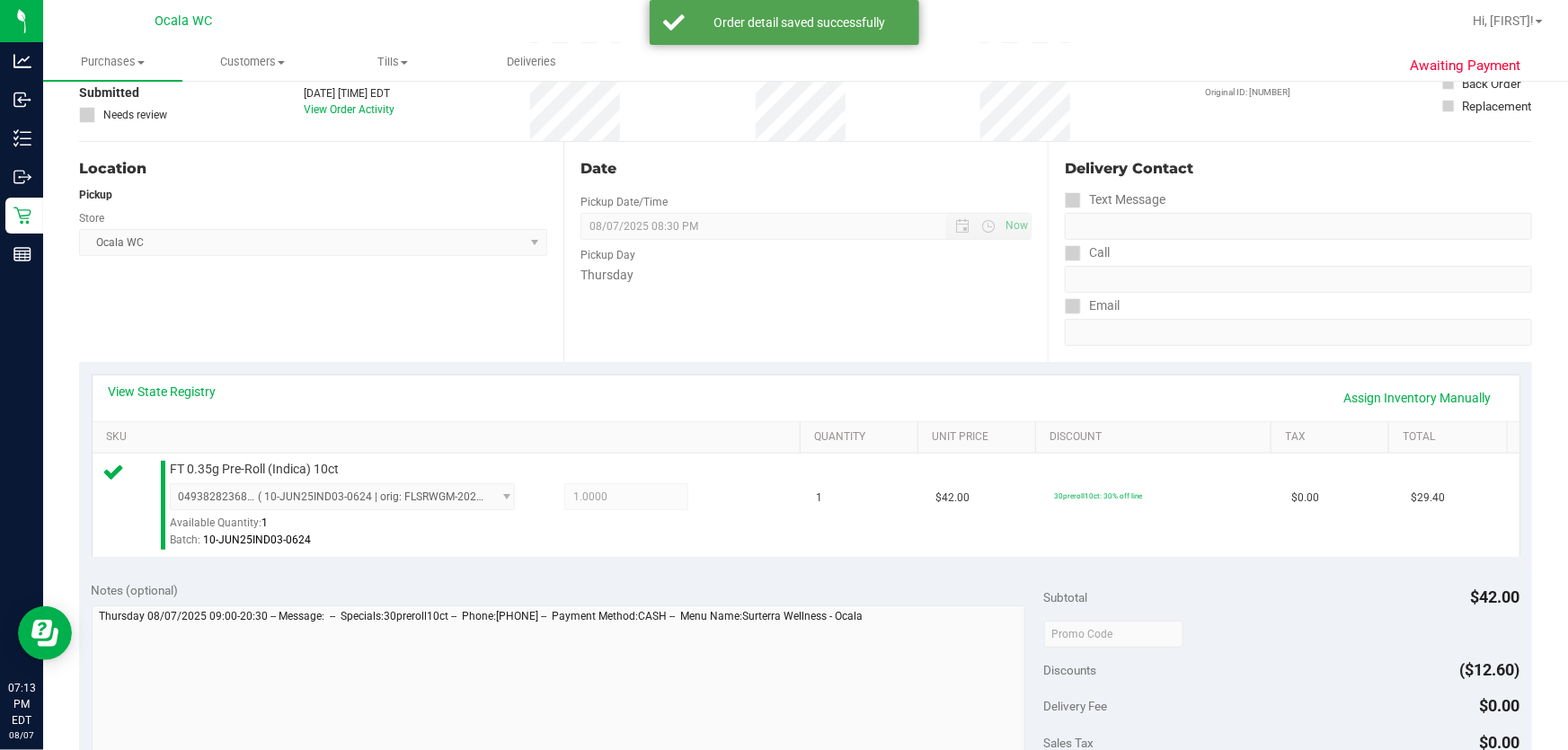 scroll, scrollTop: 326, scrollLeft: 0, axis: vertical 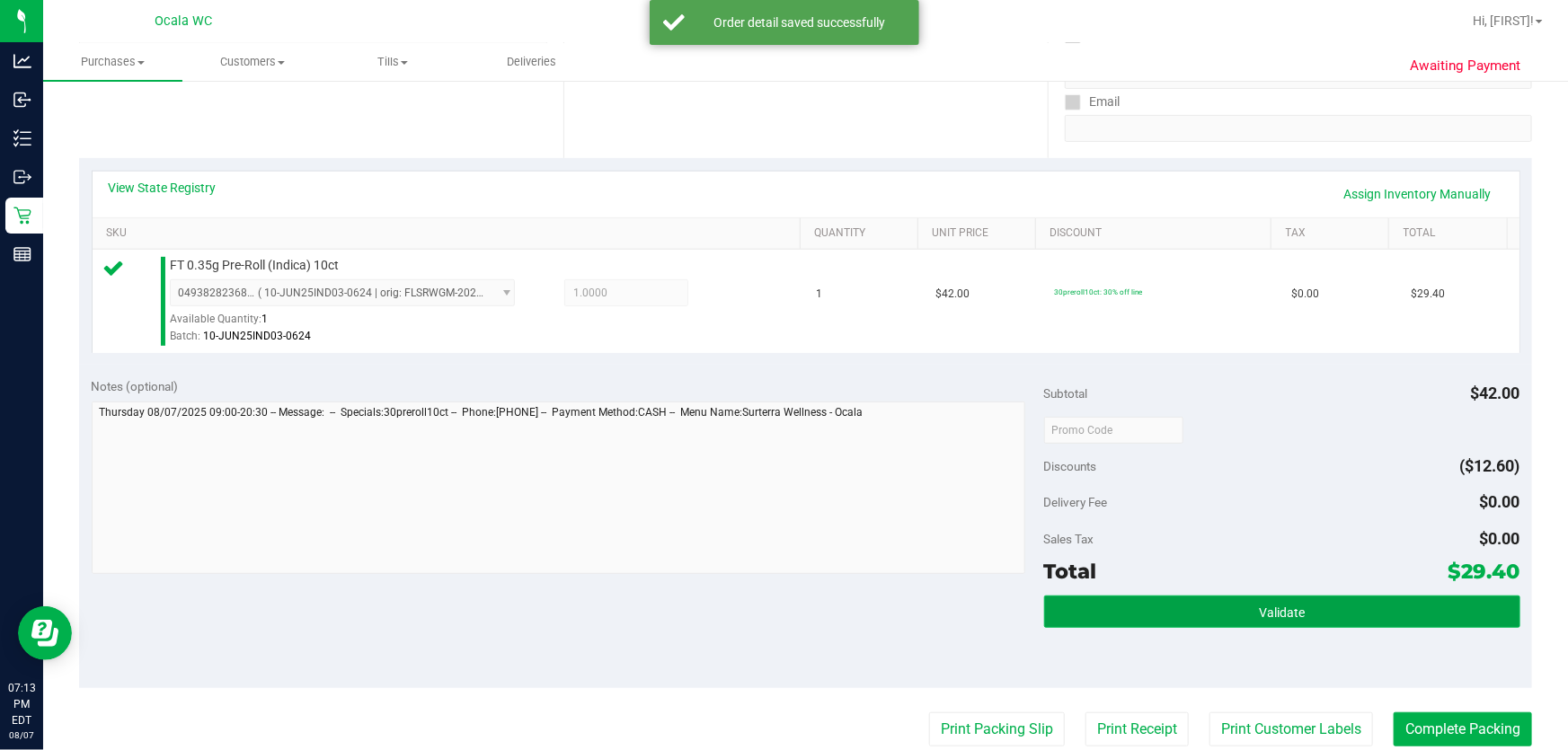click on "Validate" at bounding box center (1282, 612) 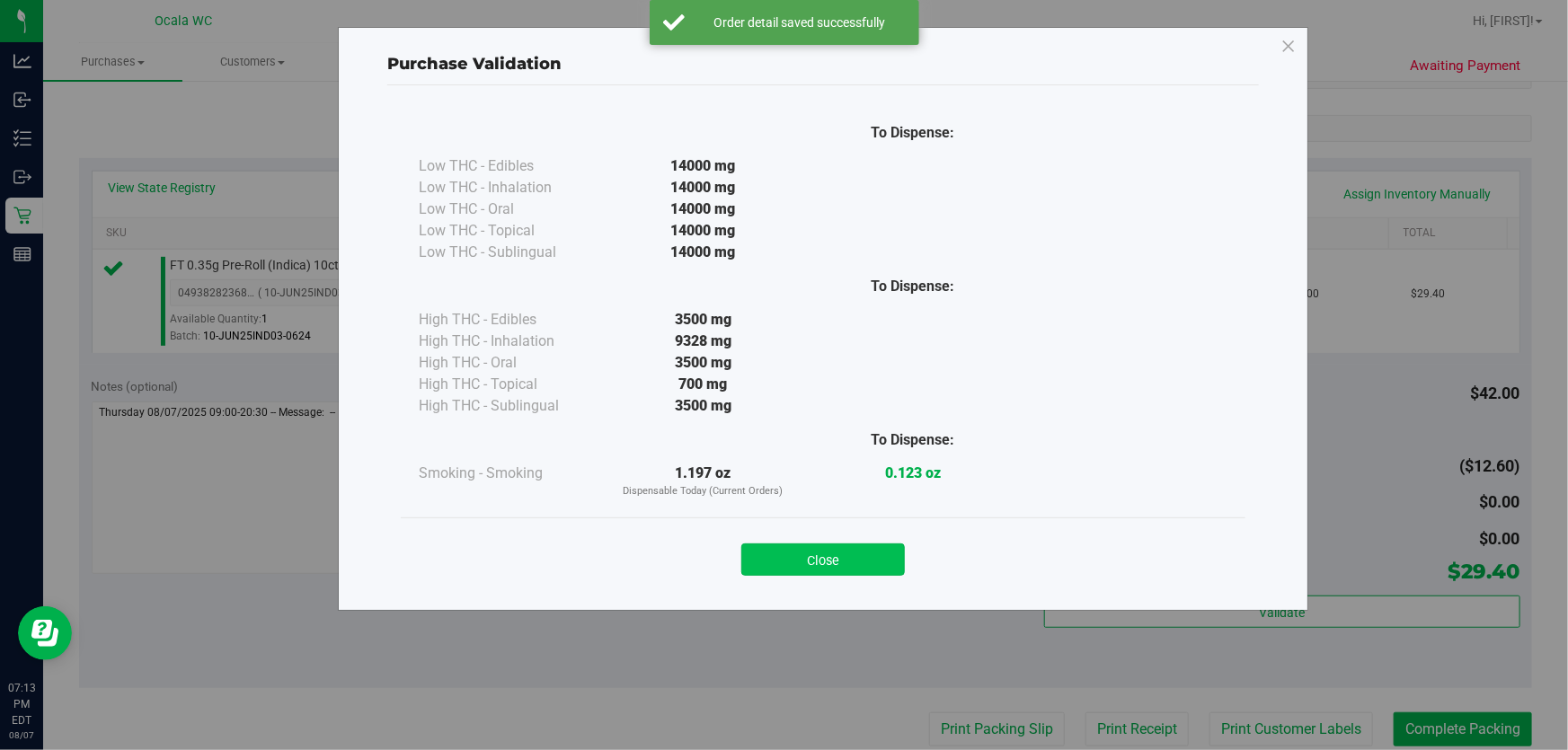 click on "Close" at bounding box center (823, 560) 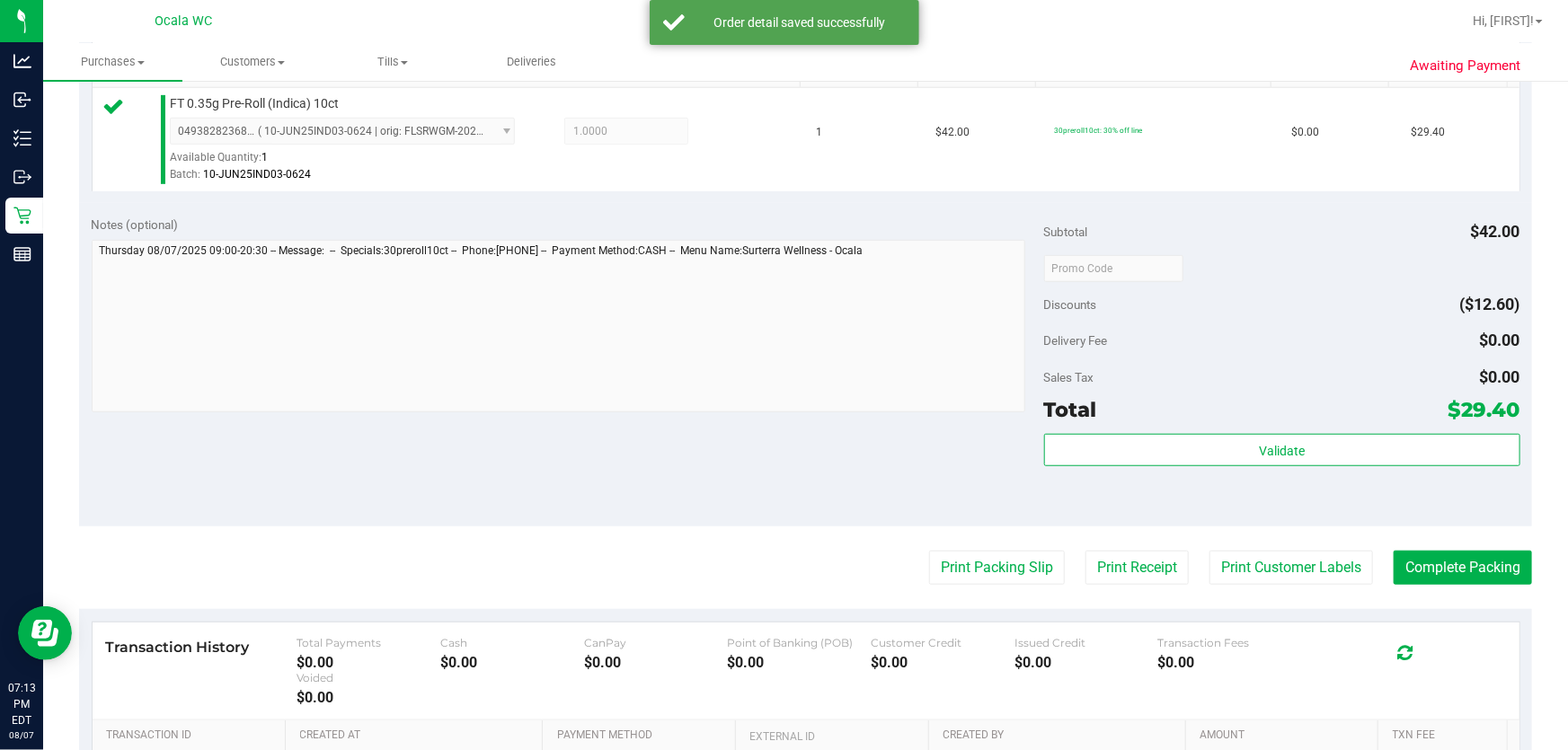 scroll, scrollTop: 490, scrollLeft: 0, axis: vertical 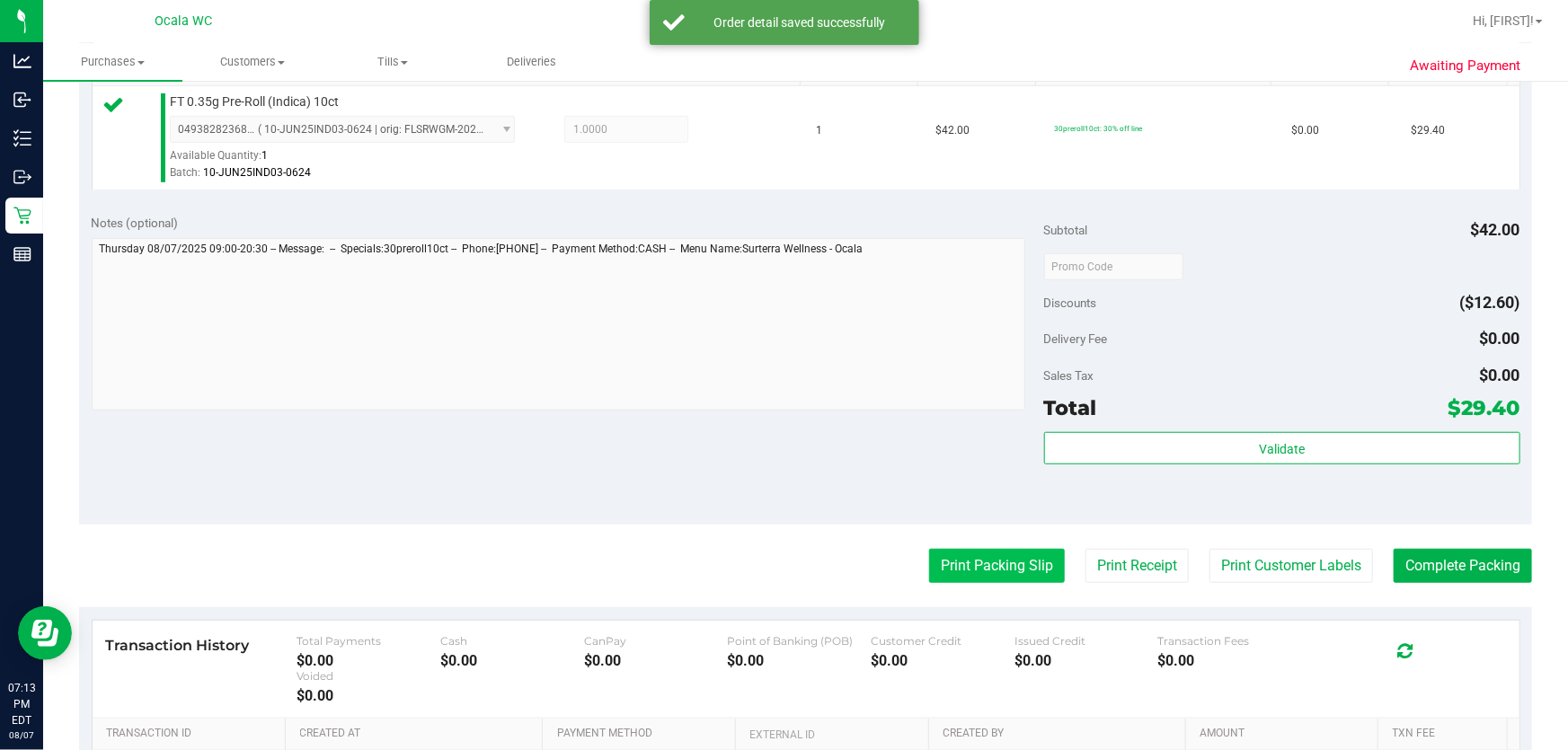click on "Print Packing Slip" at bounding box center (997, 566) 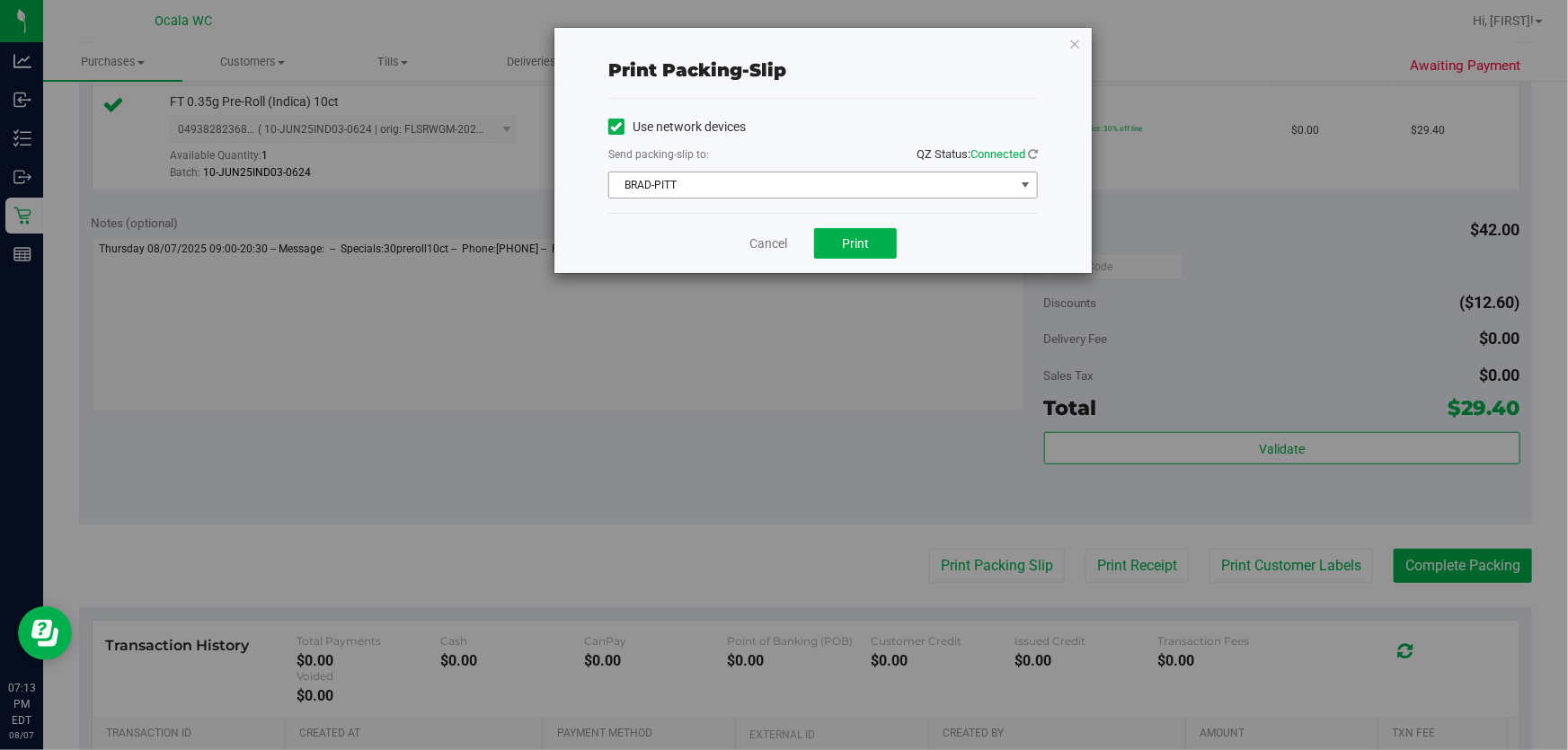 click on "BRAD-PITT" at bounding box center [811, 185] 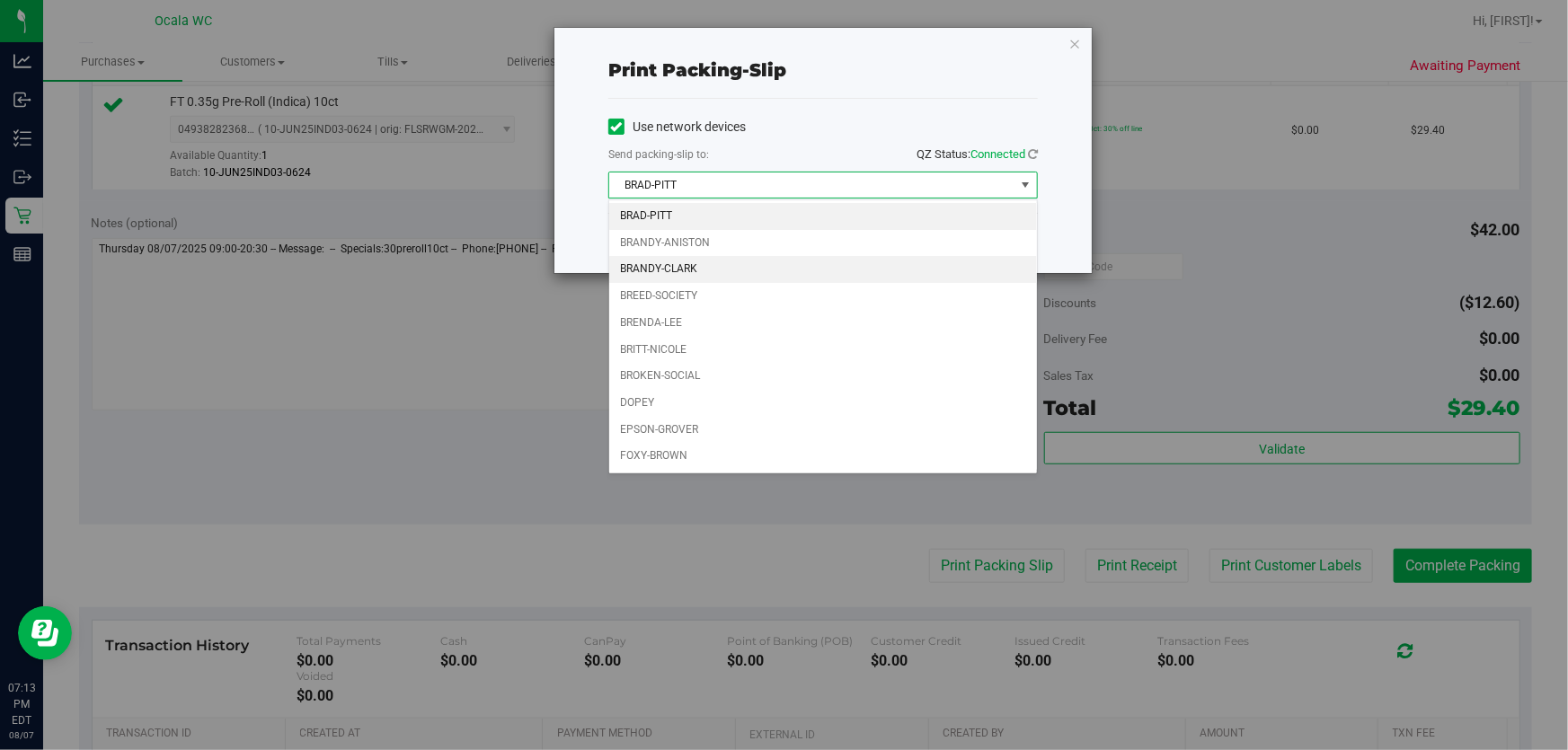 click on "BRANDY-CLARK" at bounding box center [823, 269] 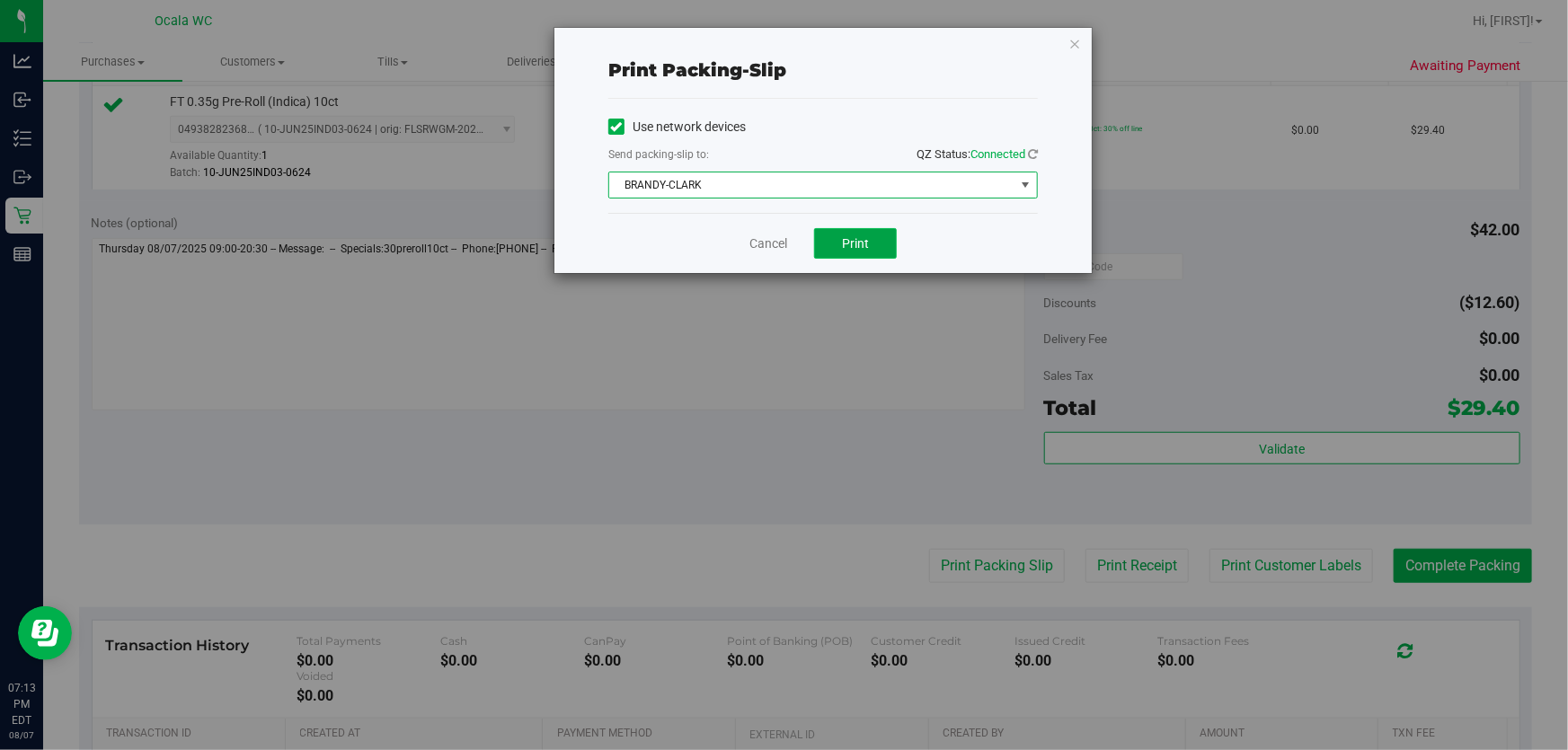 click on "Print" at bounding box center (855, 243) 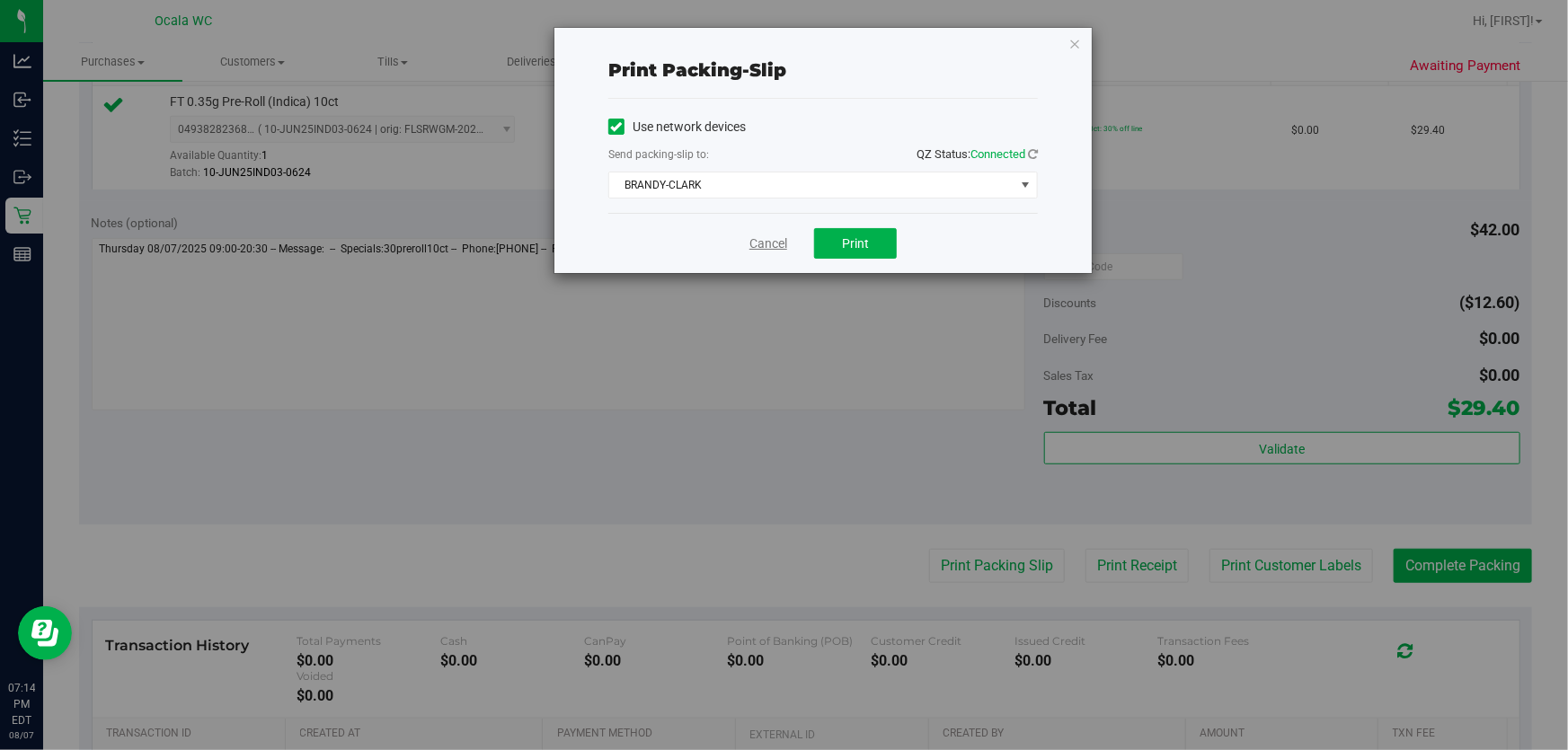 click on "Cancel" at bounding box center [768, 243] 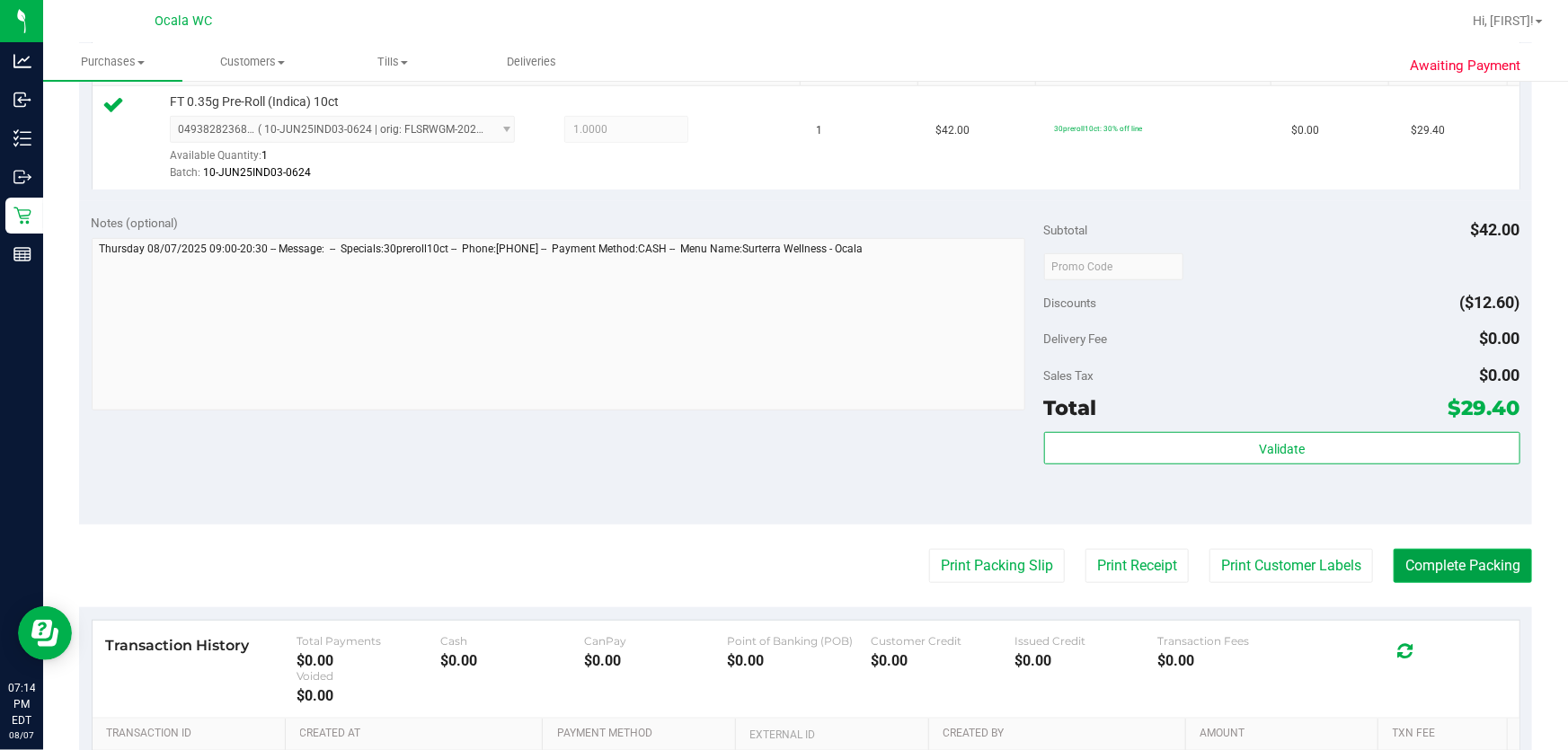 click on "Complete Packing" at bounding box center (1463, 566) 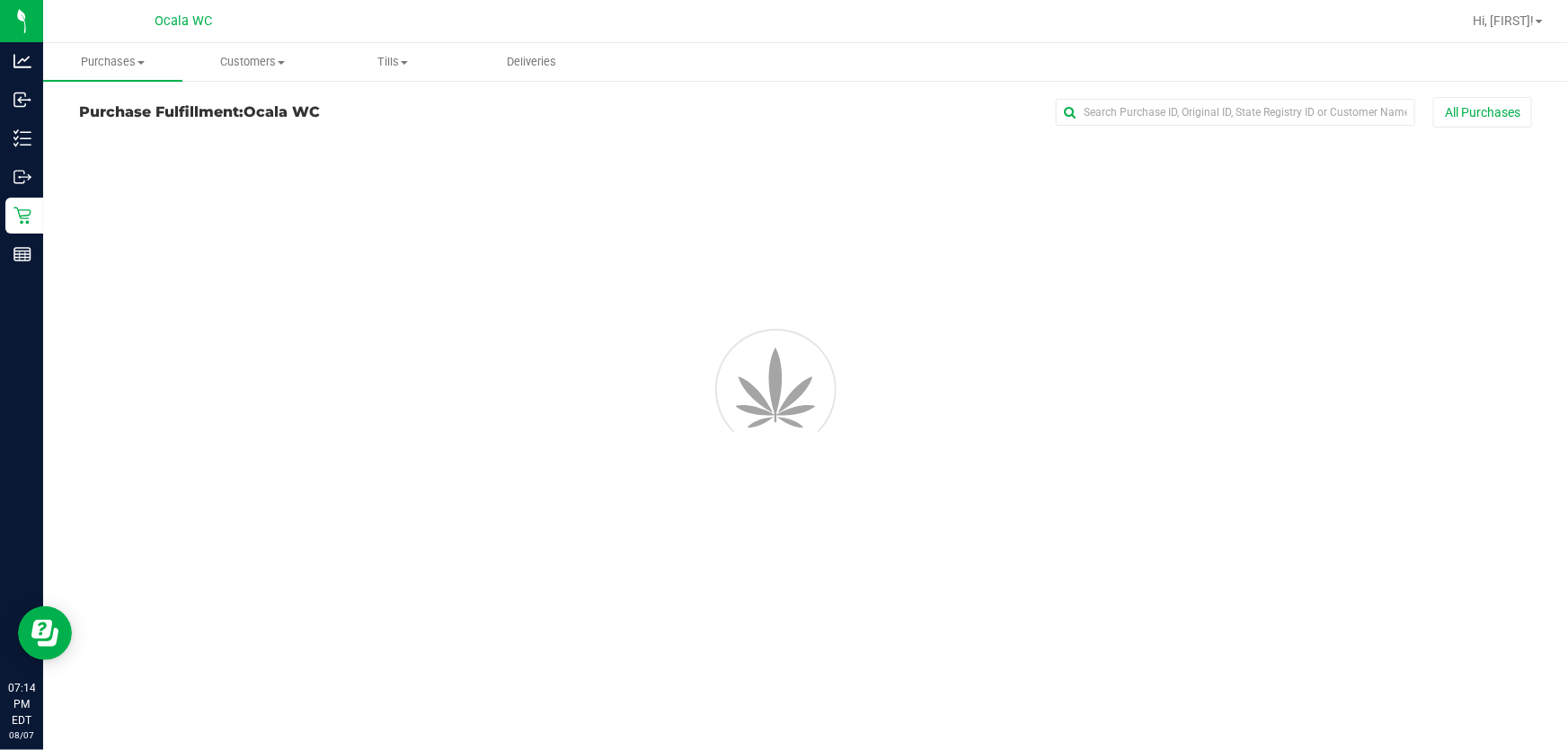 scroll, scrollTop: 0, scrollLeft: 0, axis: both 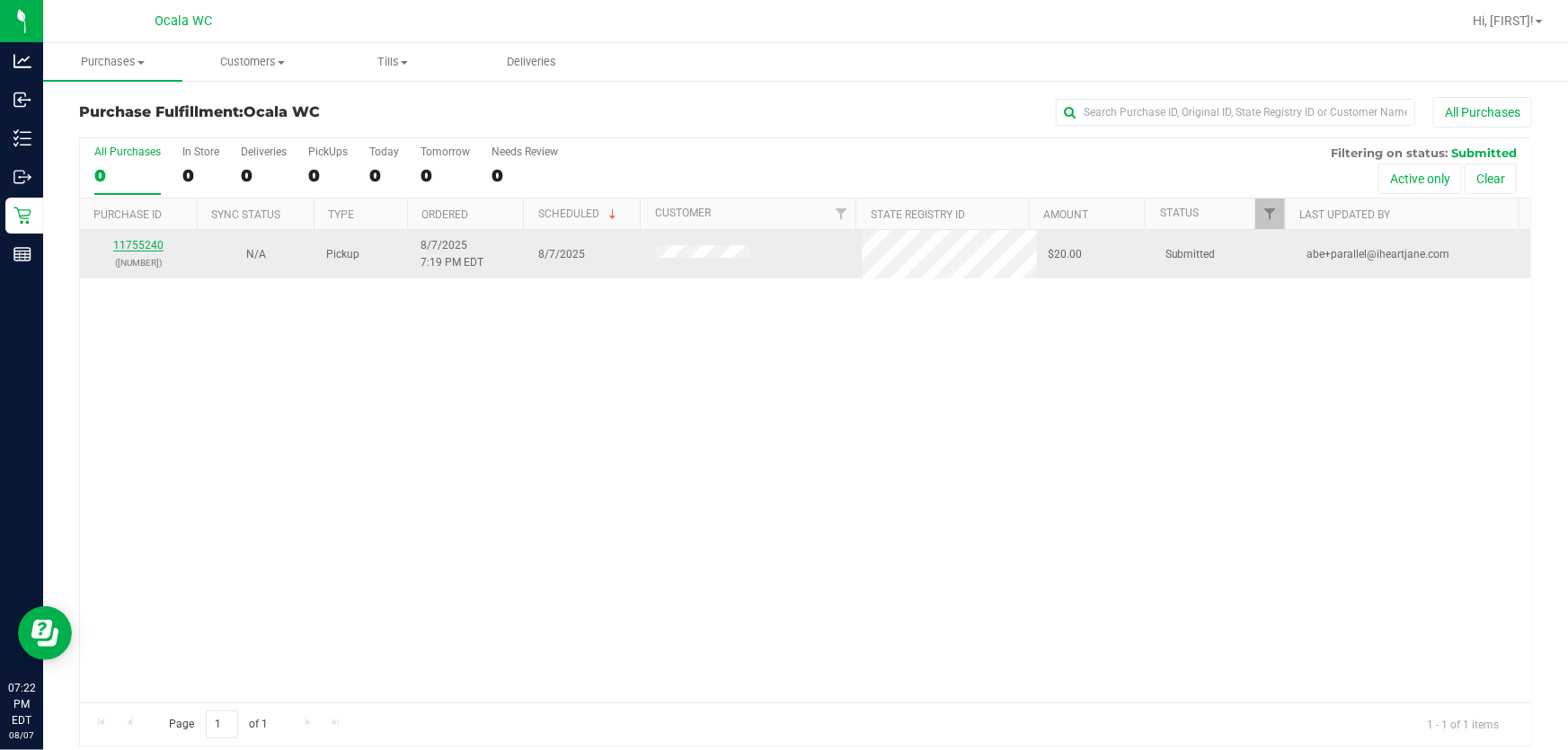 click on "11755240" at bounding box center [138, 245] 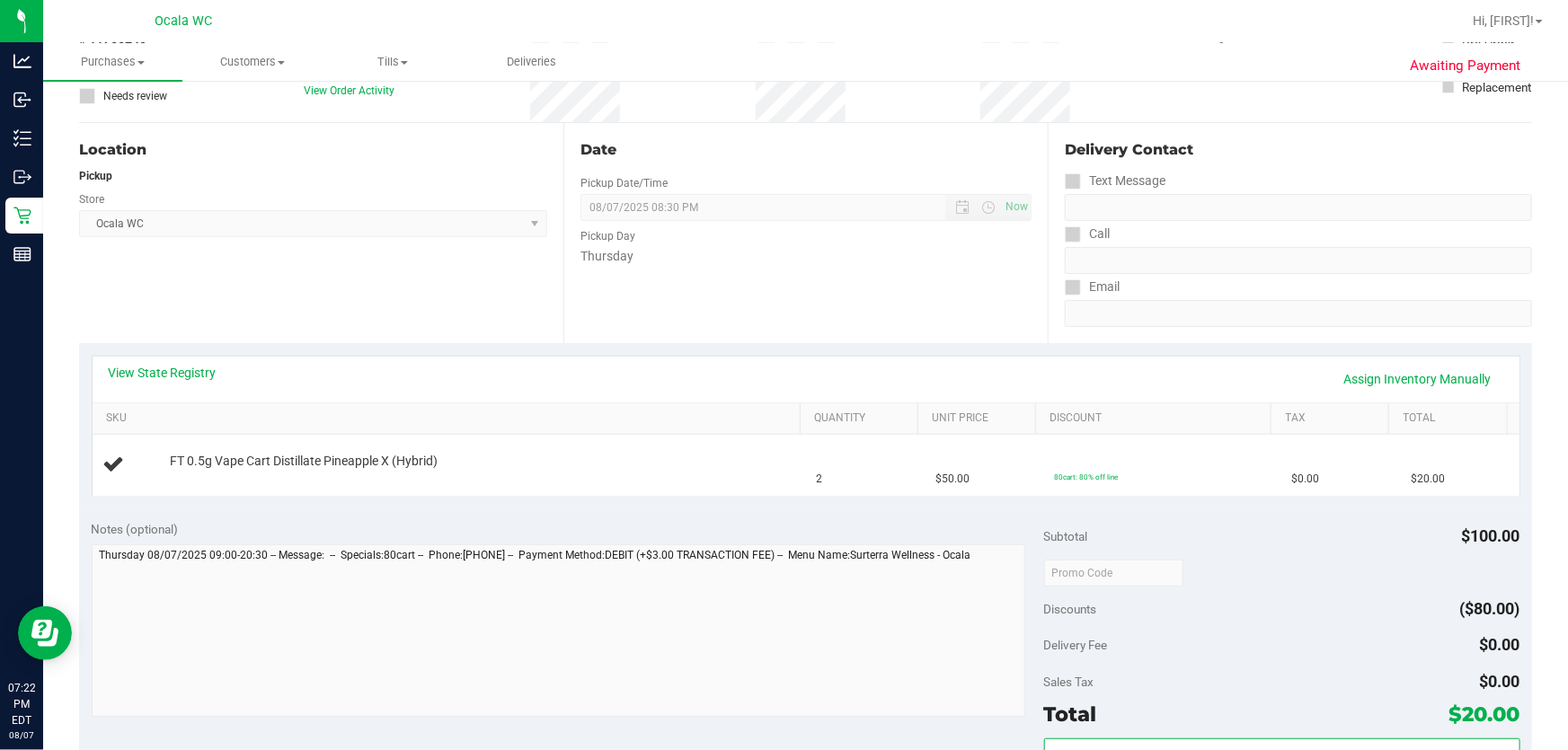 scroll, scrollTop: 0, scrollLeft: 0, axis: both 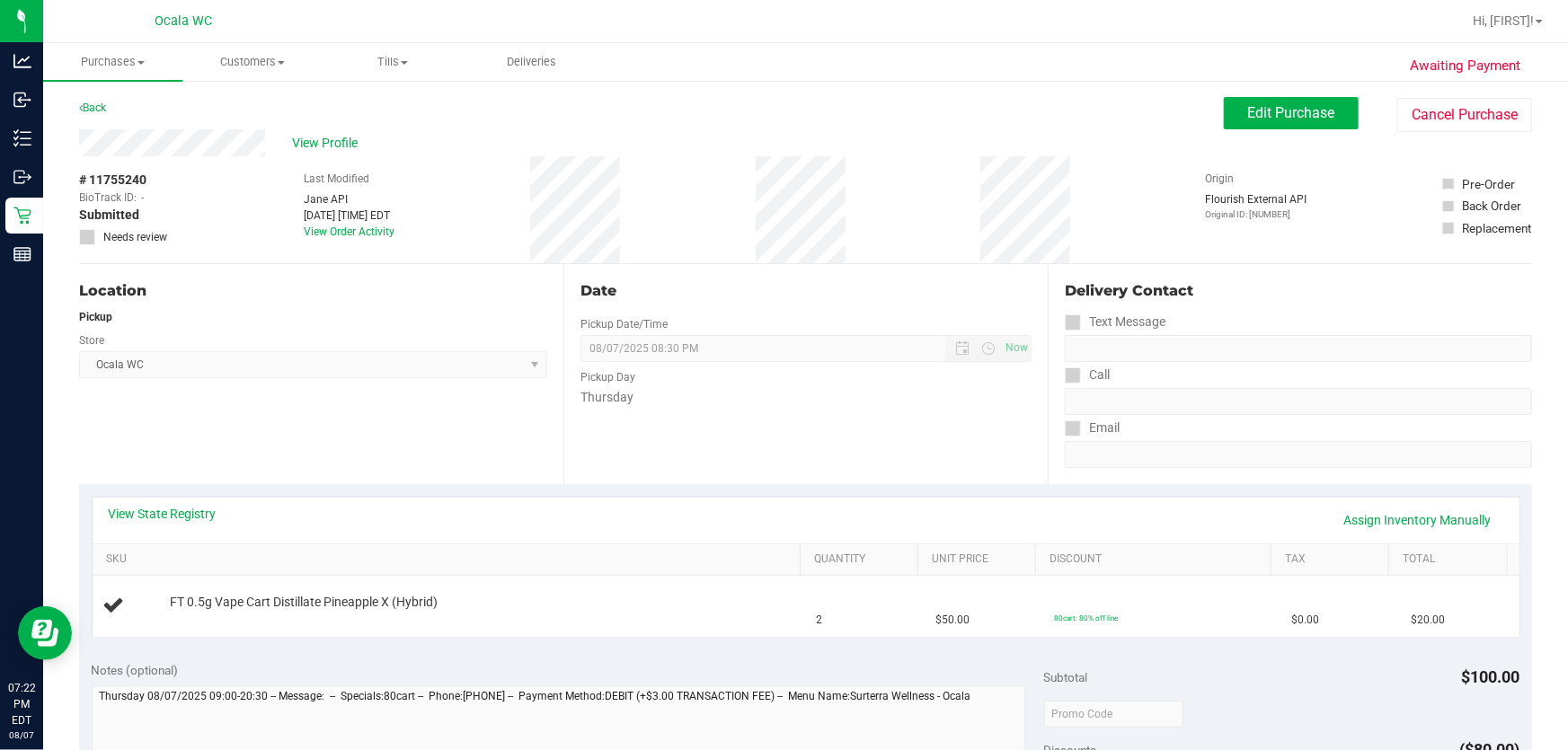click on "View State Registry
Assign Inventory Manually" at bounding box center (806, 520) 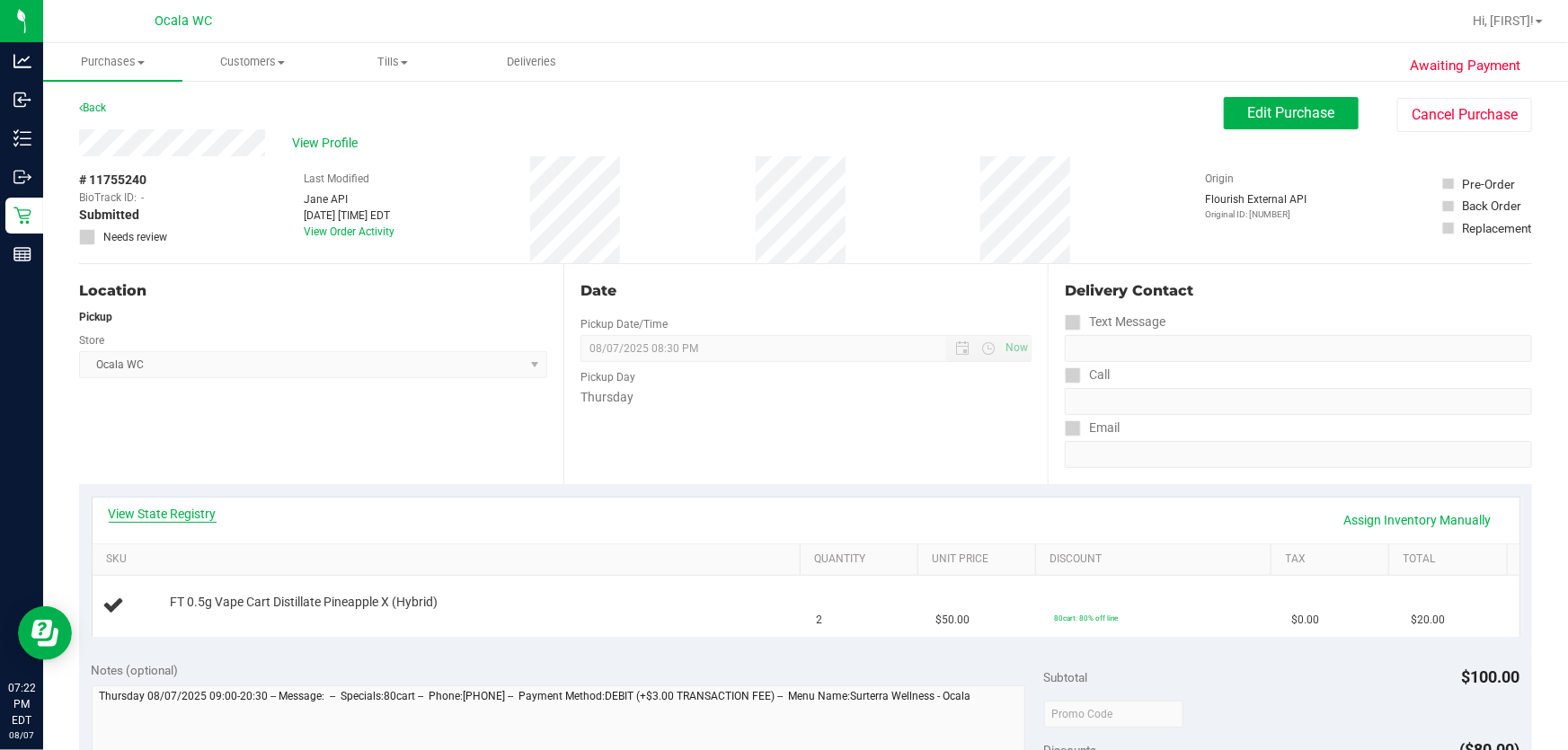 click on "View State Registry" at bounding box center [163, 514] 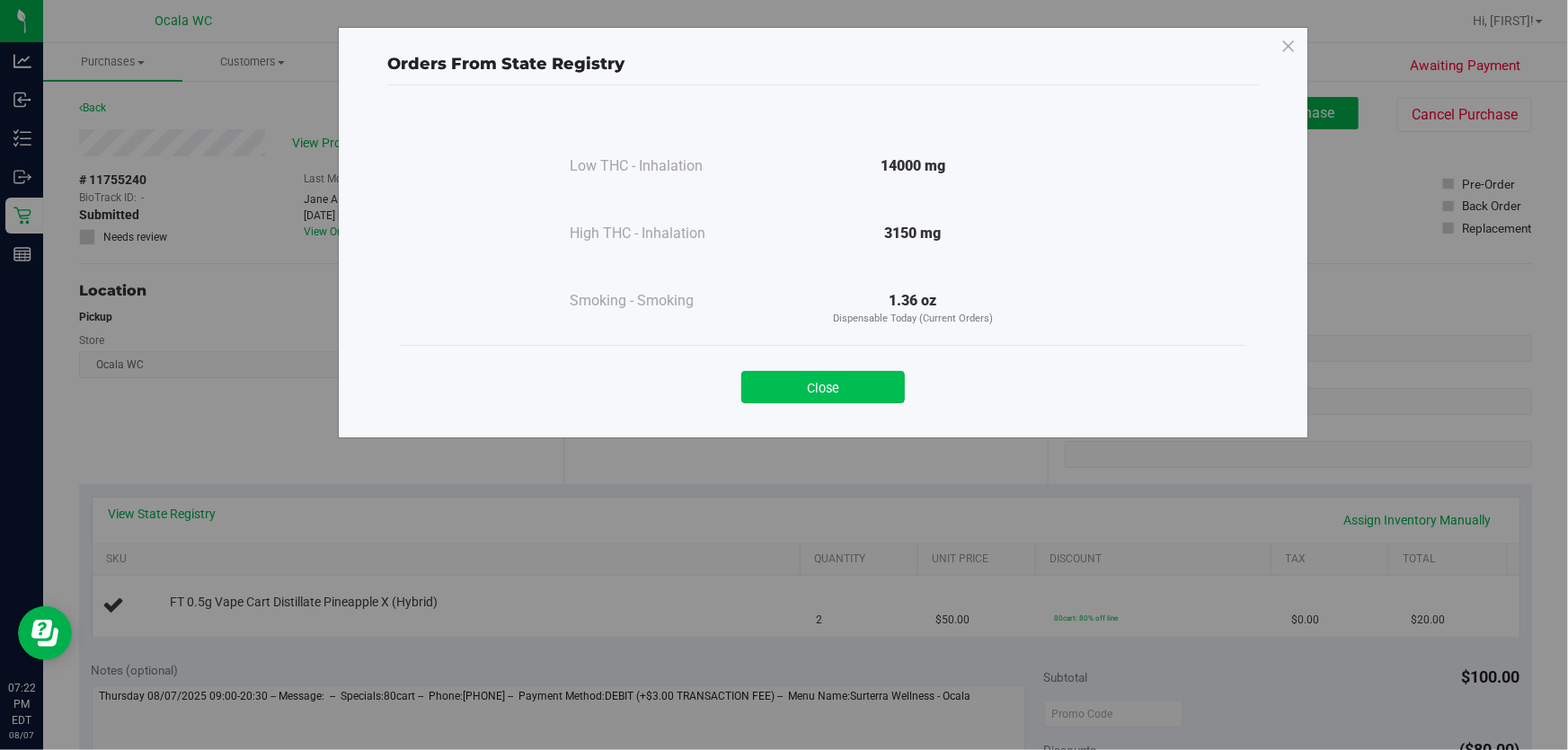 click on "Close" at bounding box center [823, 387] 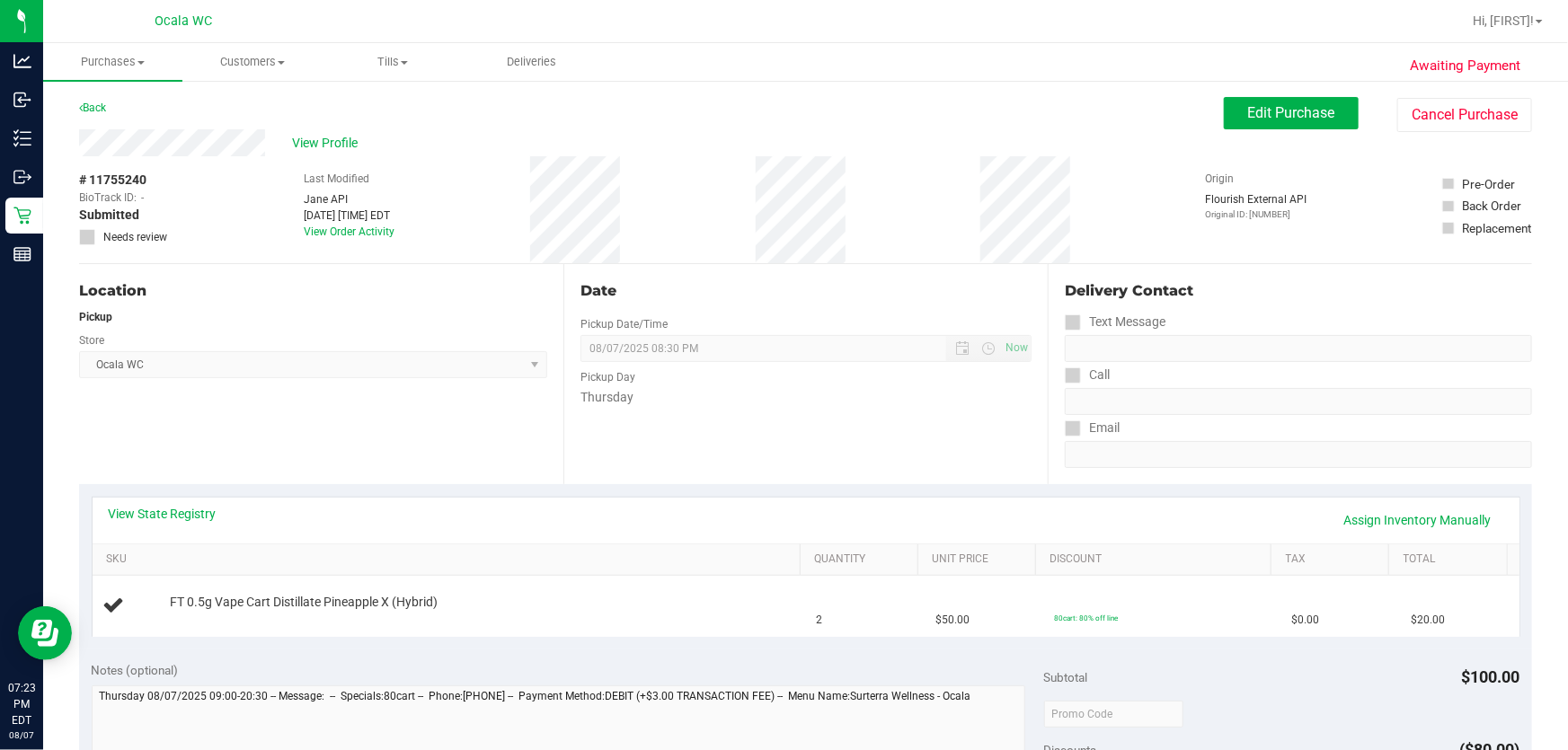 click on "Date
Pickup Date/Time
08/07/2025
Now
08/07/2025 08:30 PM
Now
Pickup Day
Thursday" at bounding box center [805, 374] 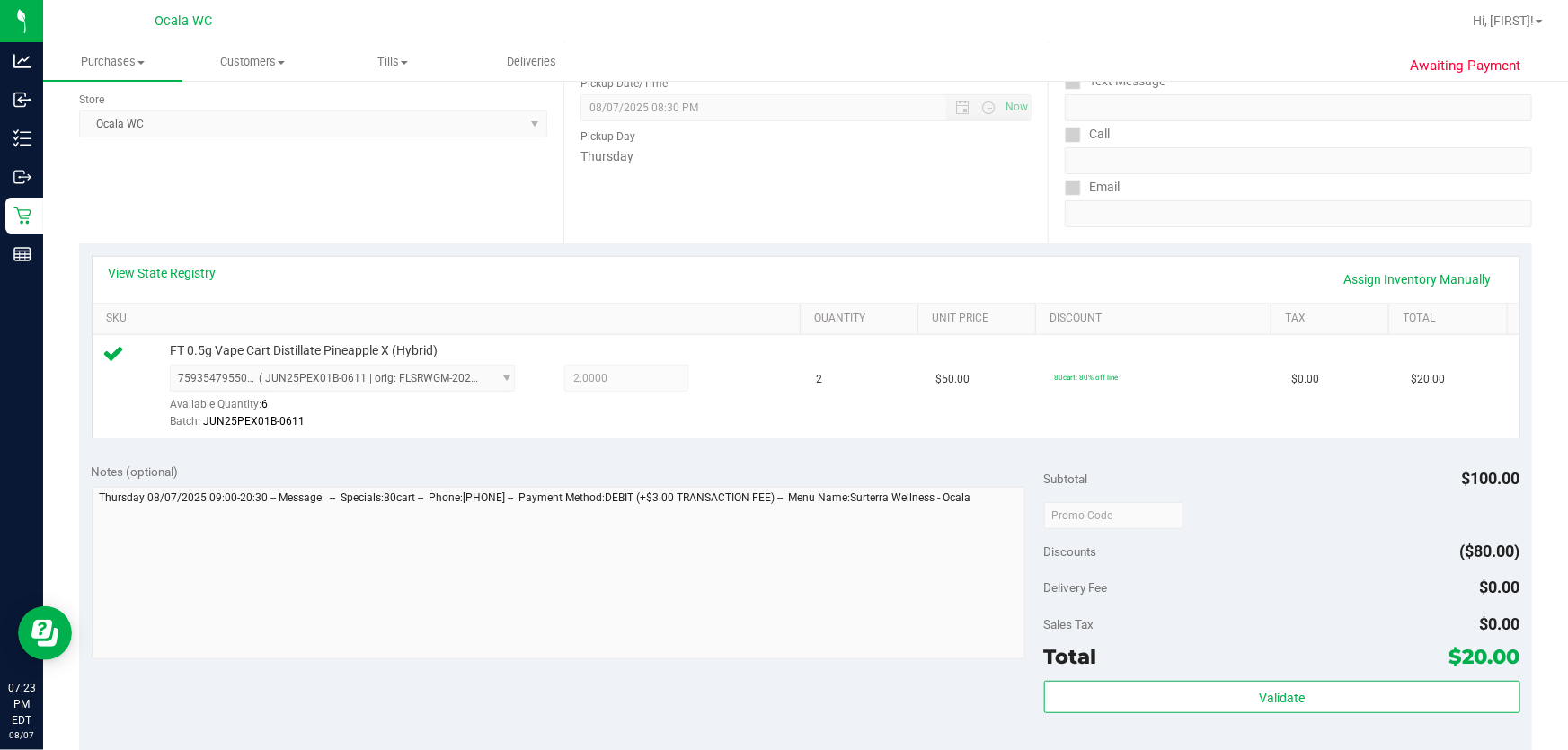 scroll, scrollTop: 408, scrollLeft: 0, axis: vertical 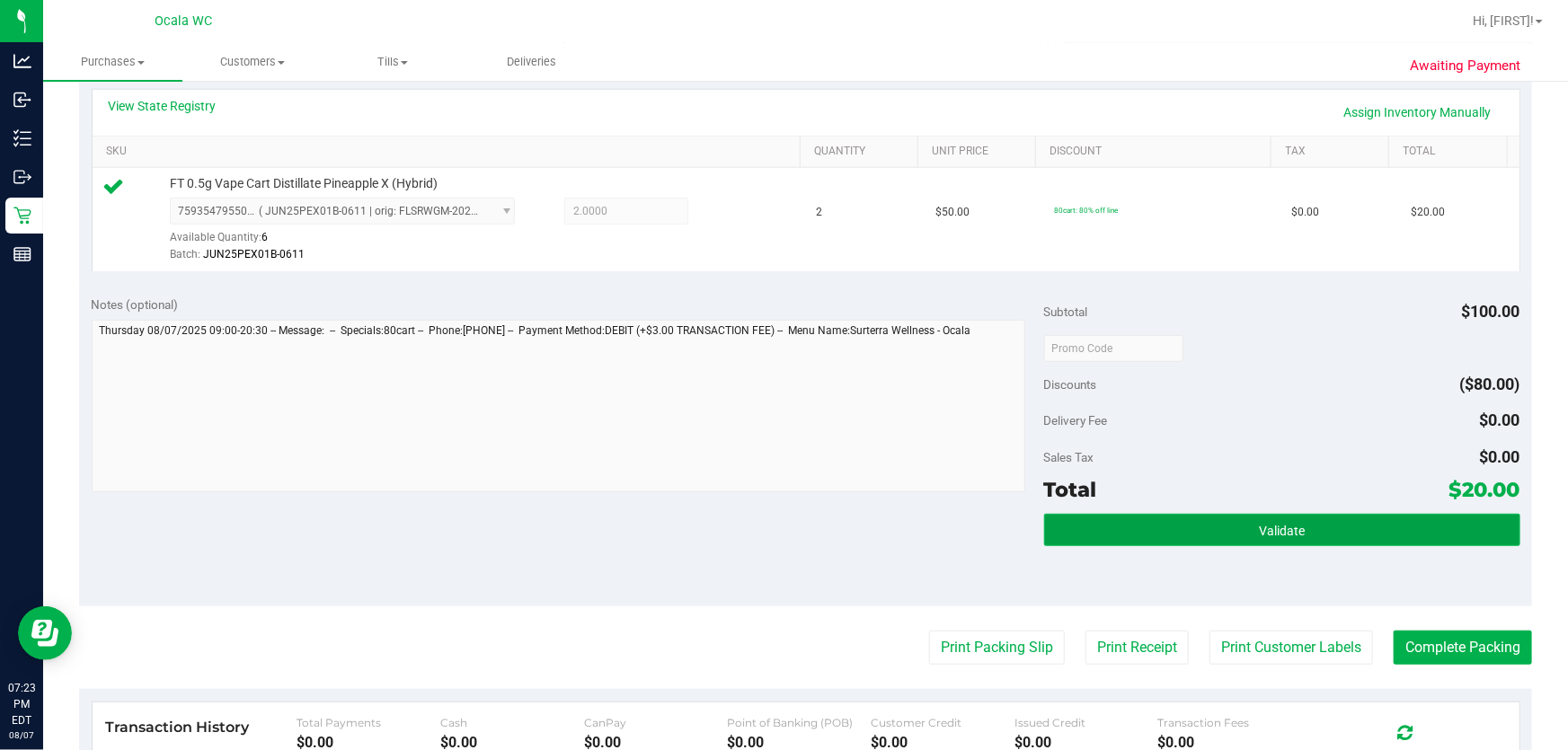 click on "Validate" at bounding box center [1282, 530] 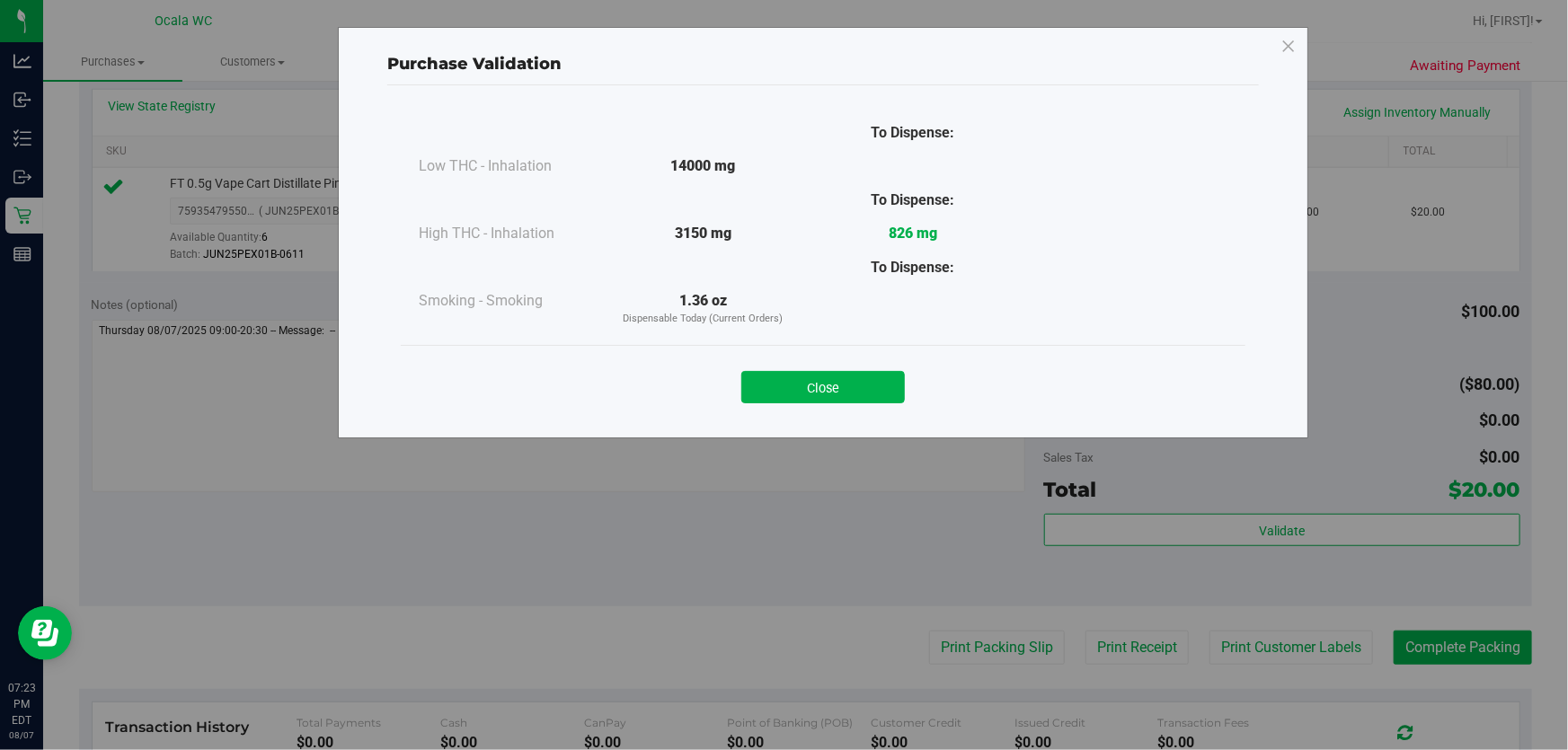 click on "Close" at bounding box center [823, 387] 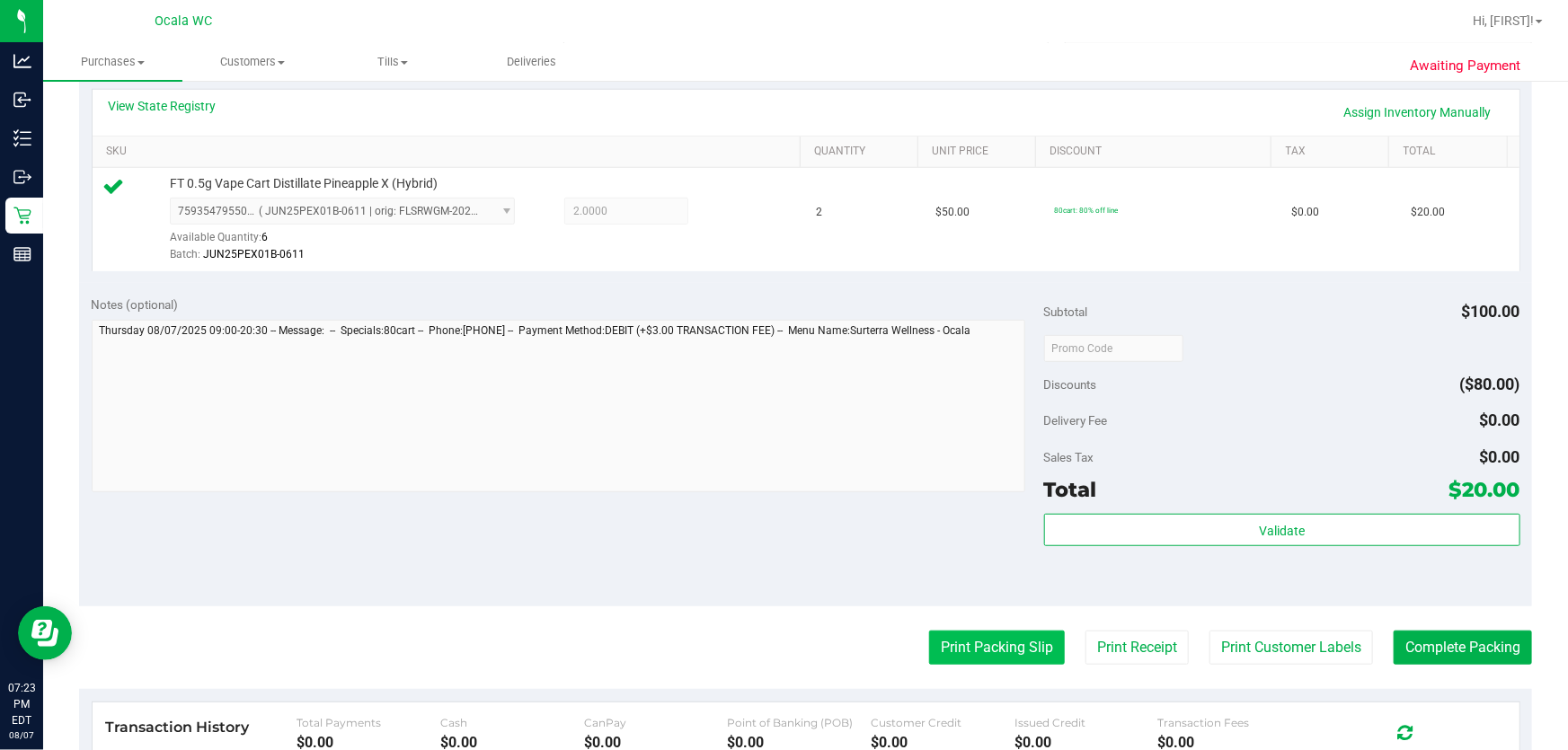 click on "Print Packing Slip" at bounding box center [997, 648] 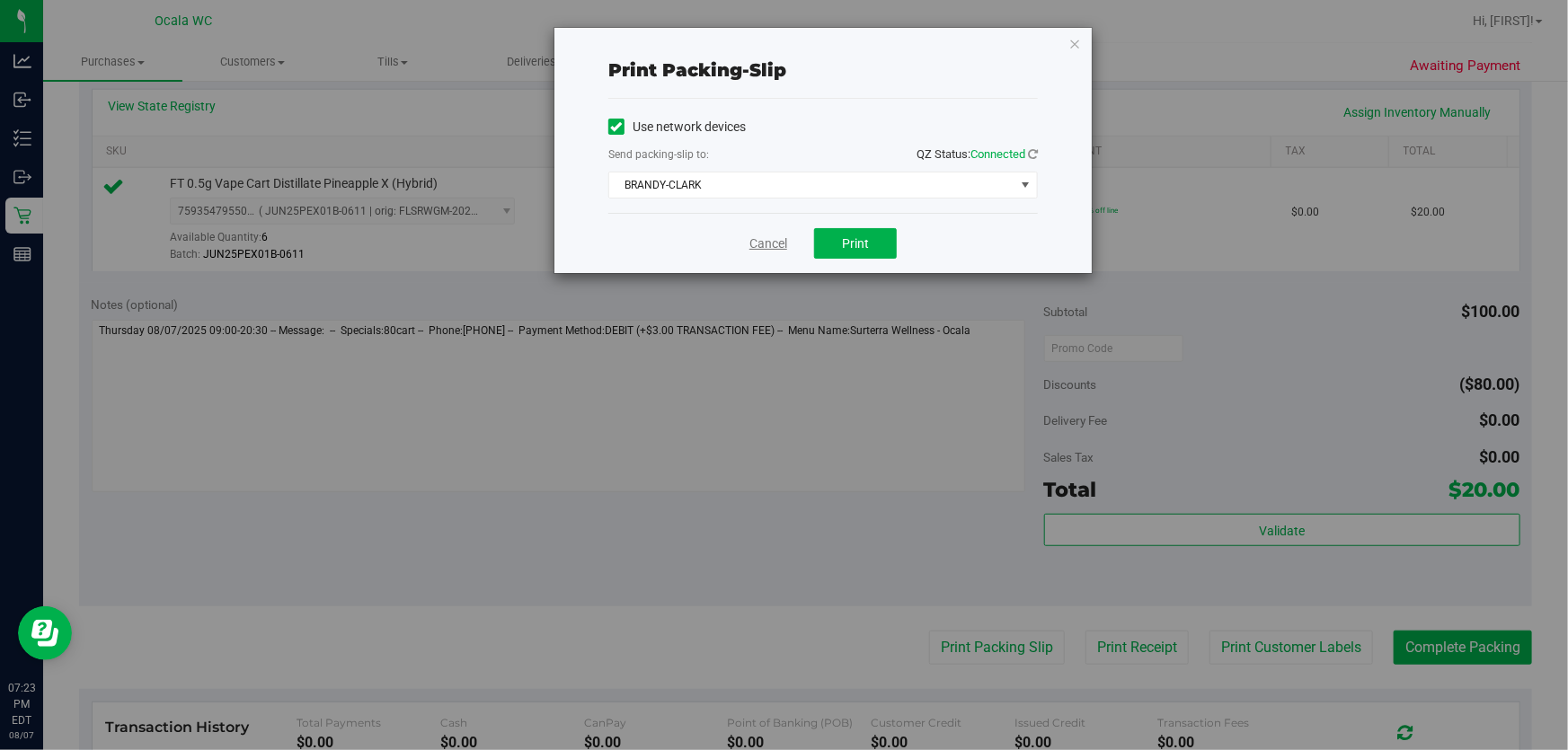 click on "Cancel" at bounding box center [768, 243] 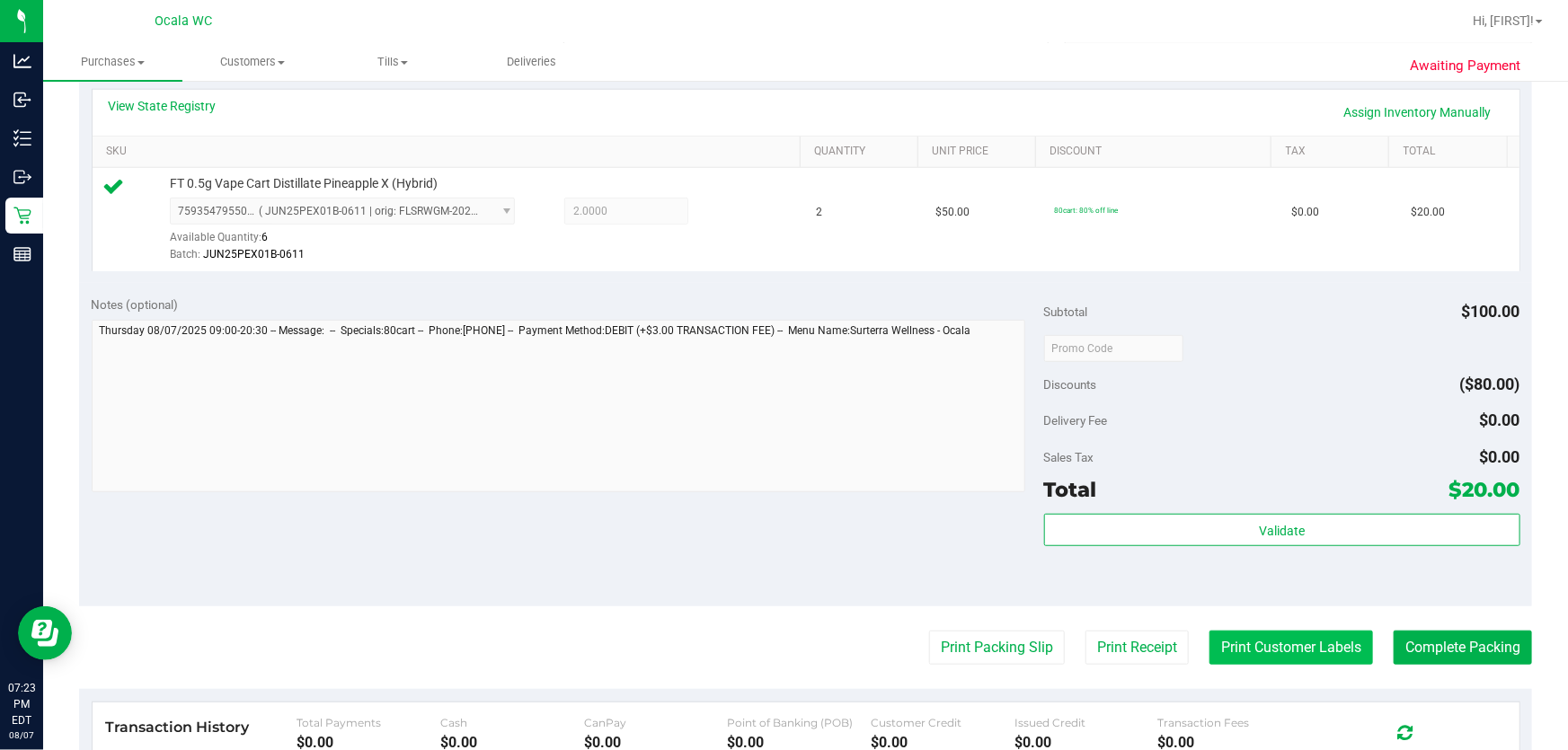 click on "Print Customer Labels" at bounding box center (1291, 648) 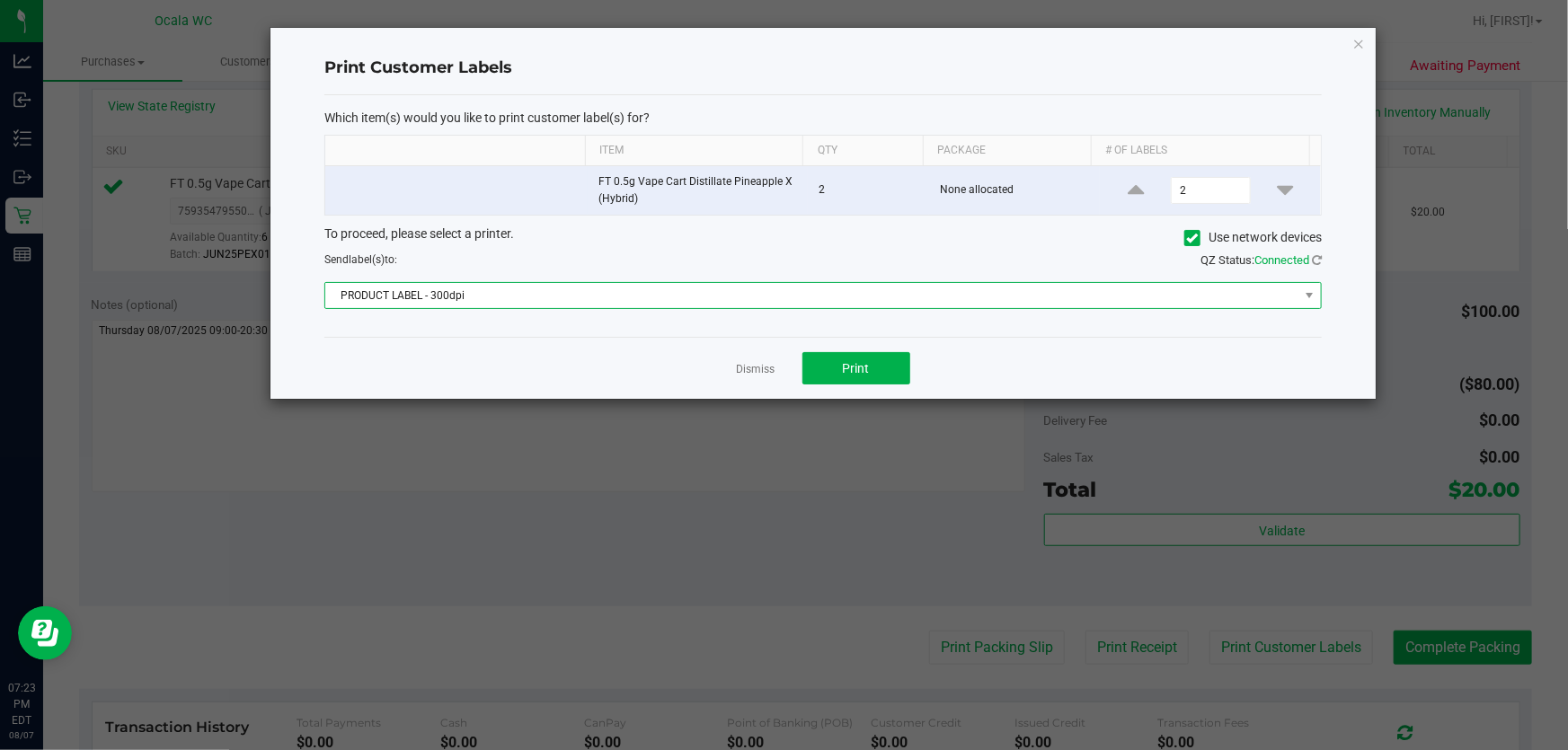 click on "PRODUCT LABEL - 300dpi" at bounding box center [811, 296] 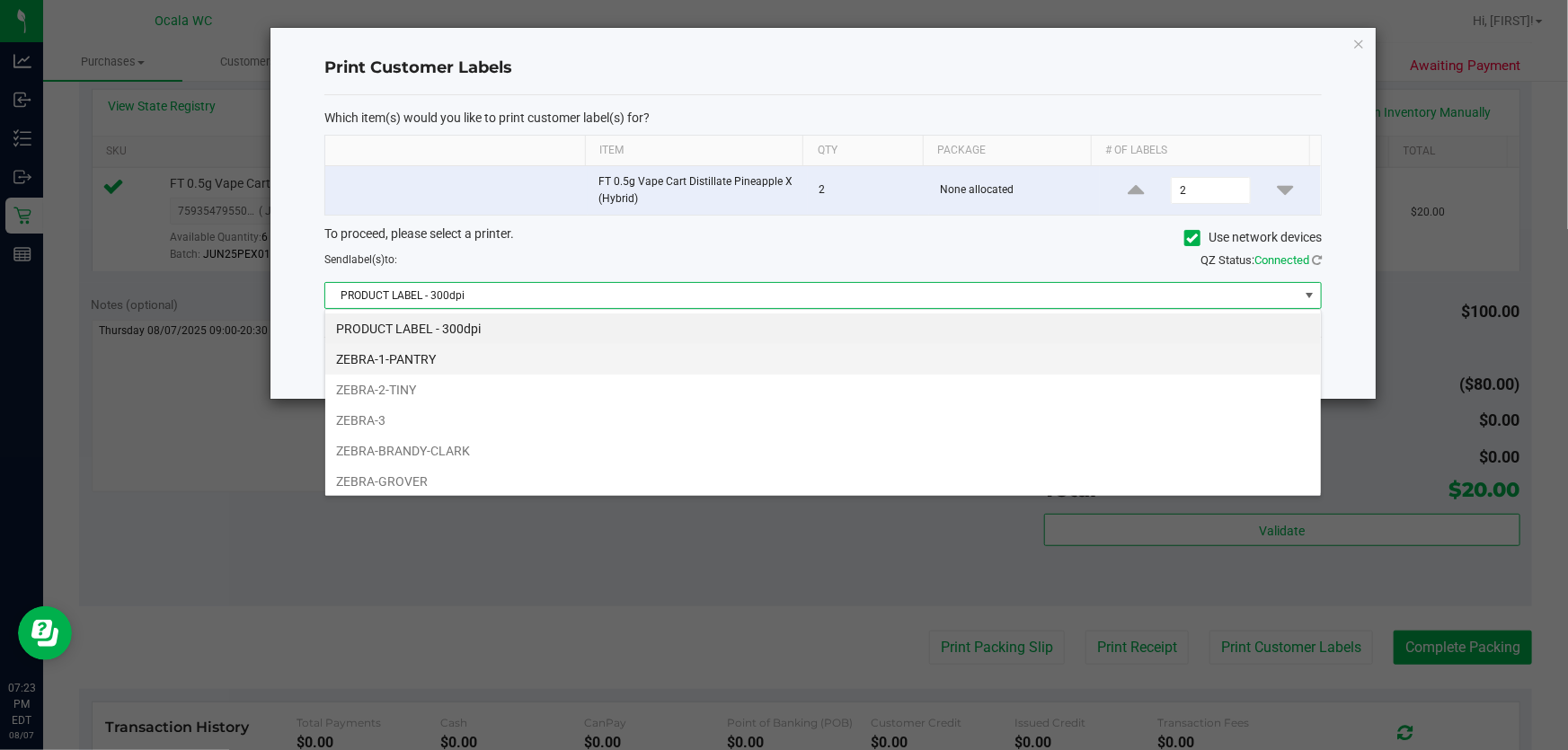 scroll, scrollTop: 89793, scrollLeft: 88858, axis: both 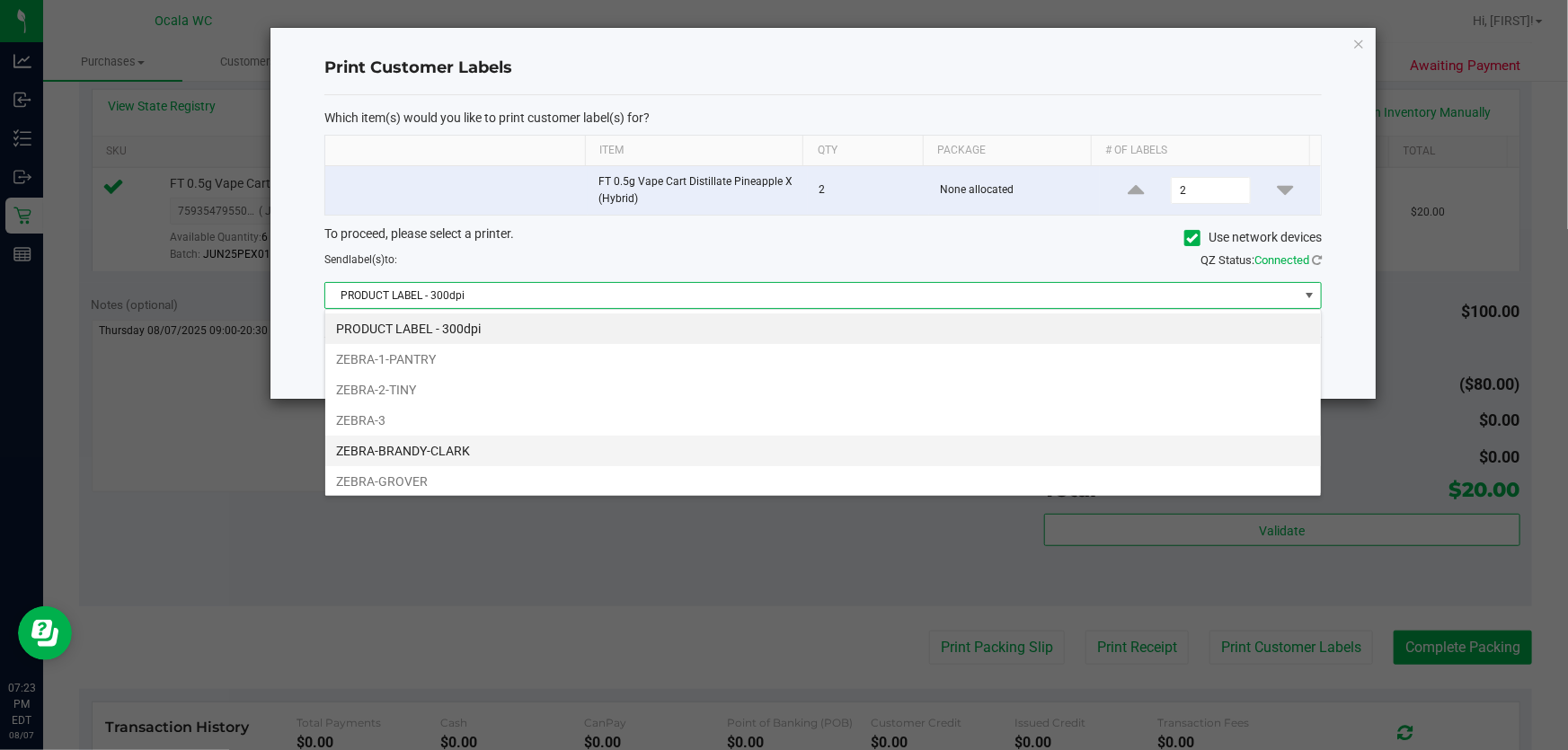 click on "ZEBRA-BRANDY-CLARK" at bounding box center (823, 451) 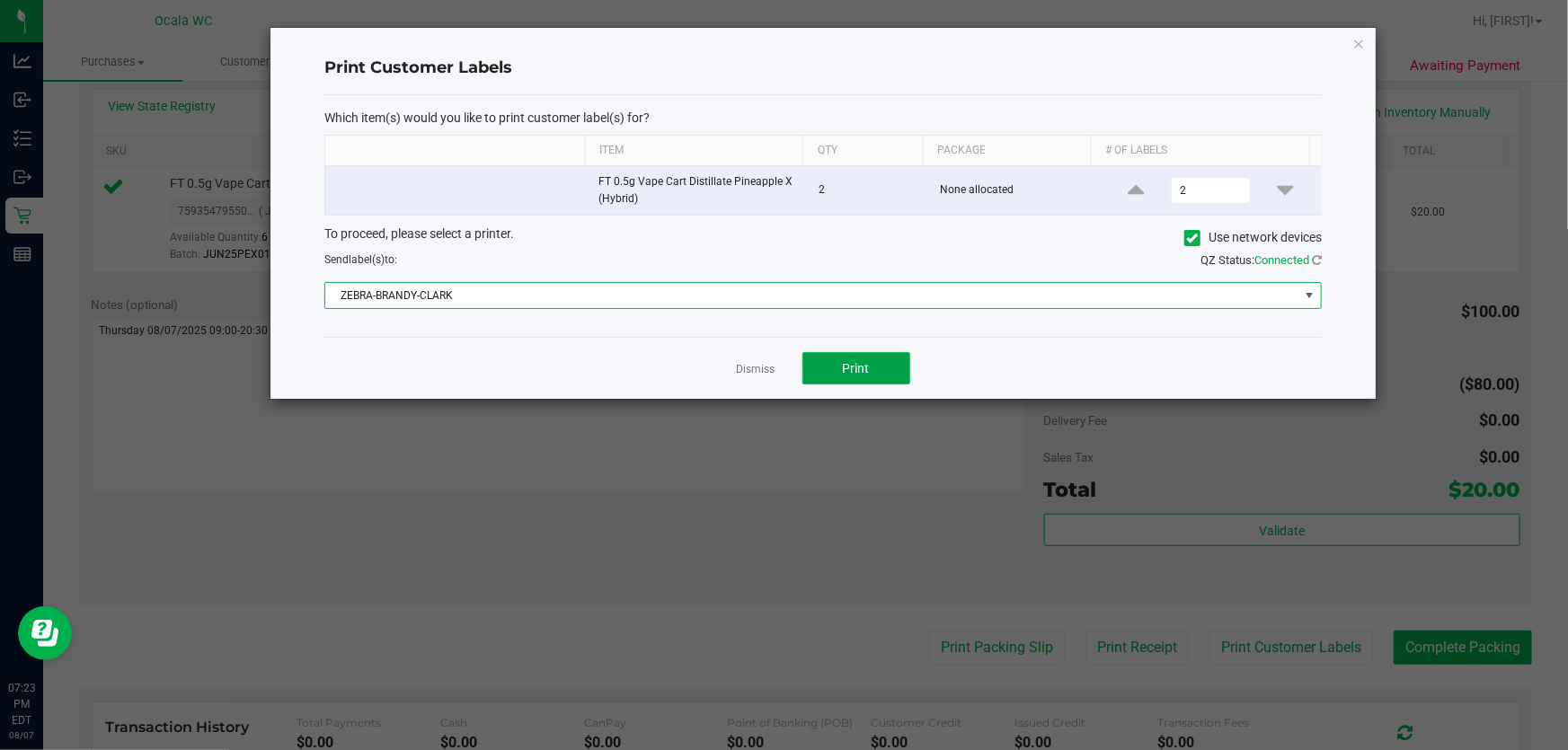 click on "Print" 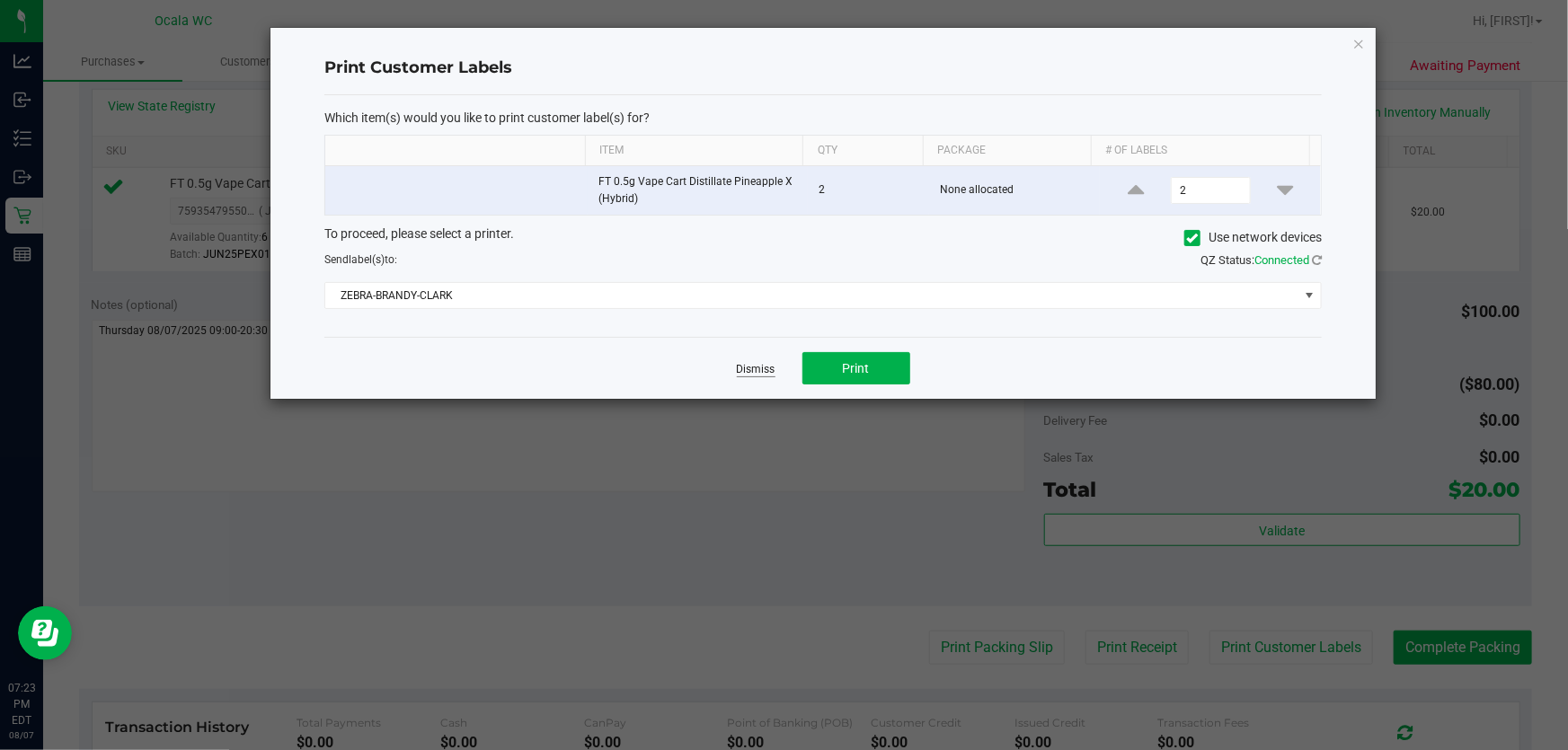 click on "Dismiss" 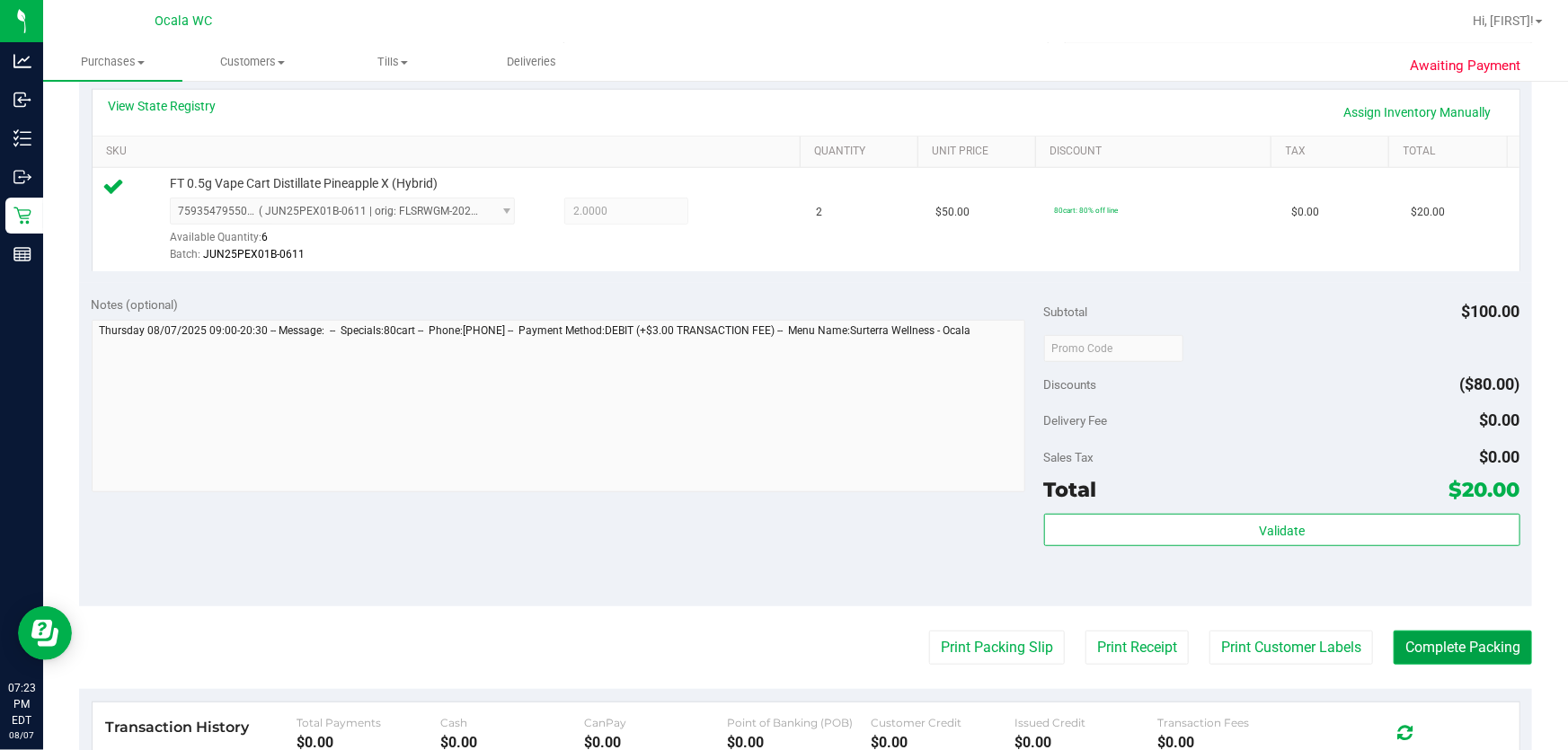 click on "Complete Packing" at bounding box center (1463, 648) 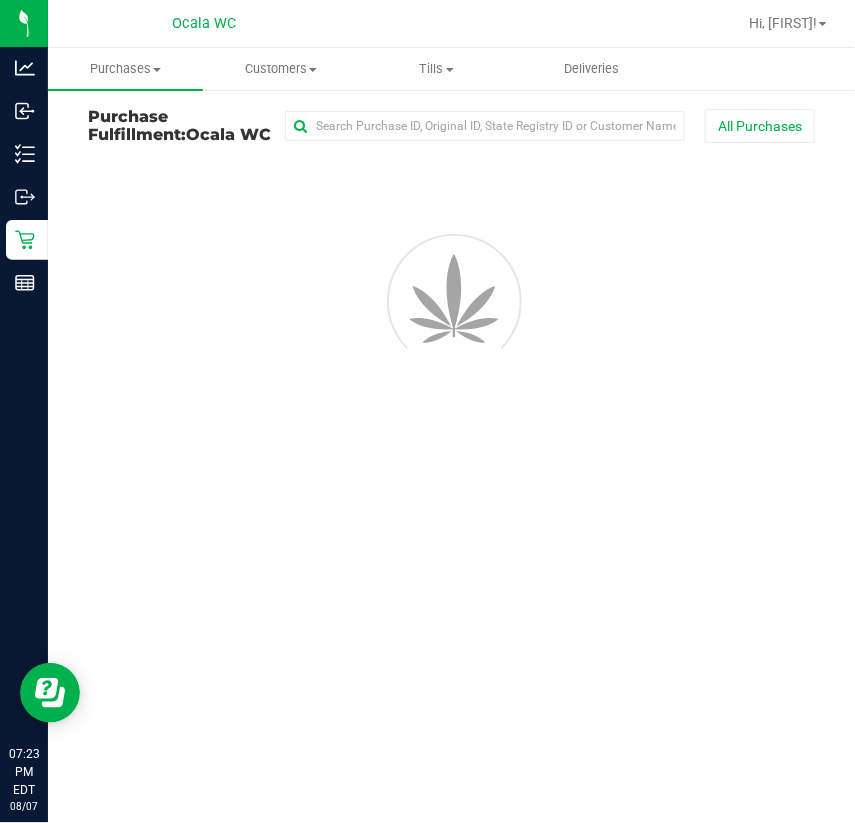 scroll, scrollTop: 0, scrollLeft: 0, axis: both 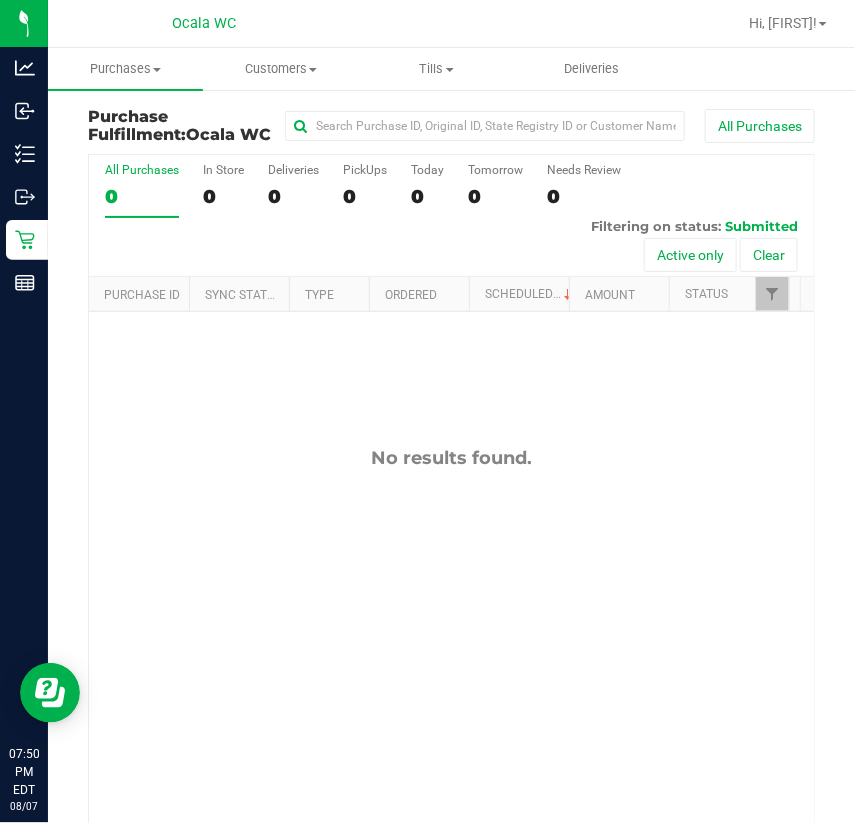 click on "No results found." at bounding box center (451, 638) 